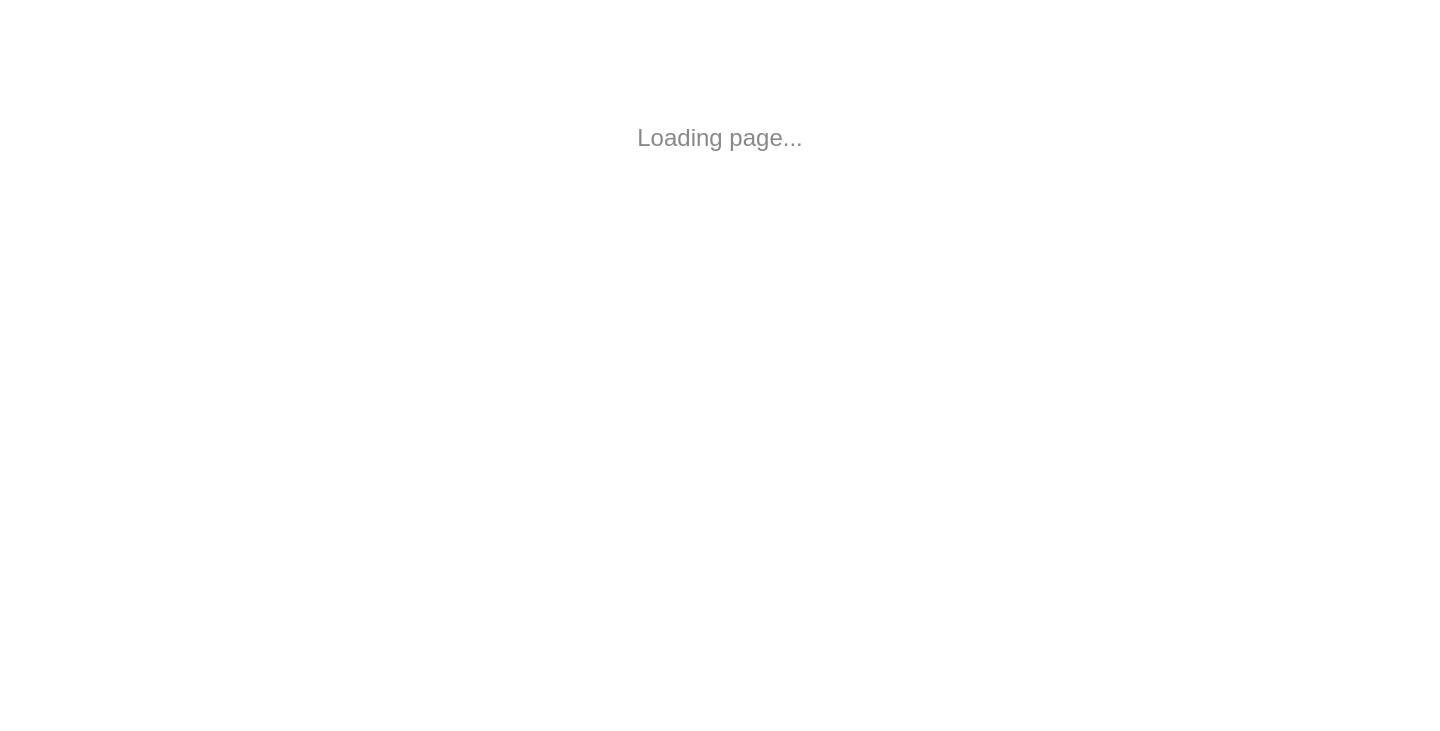 scroll, scrollTop: 0, scrollLeft: 0, axis: both 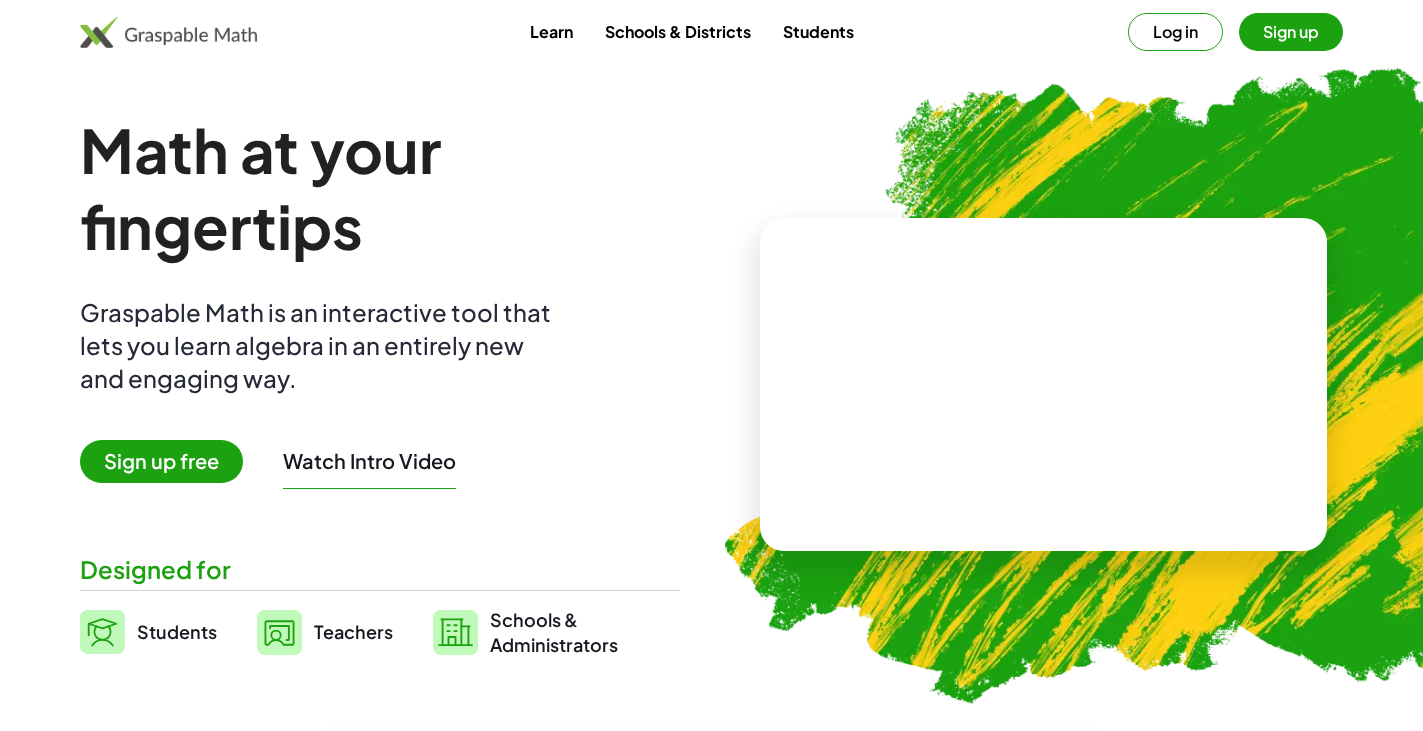 click on "Sign up" at bounding box center [1291, 32] 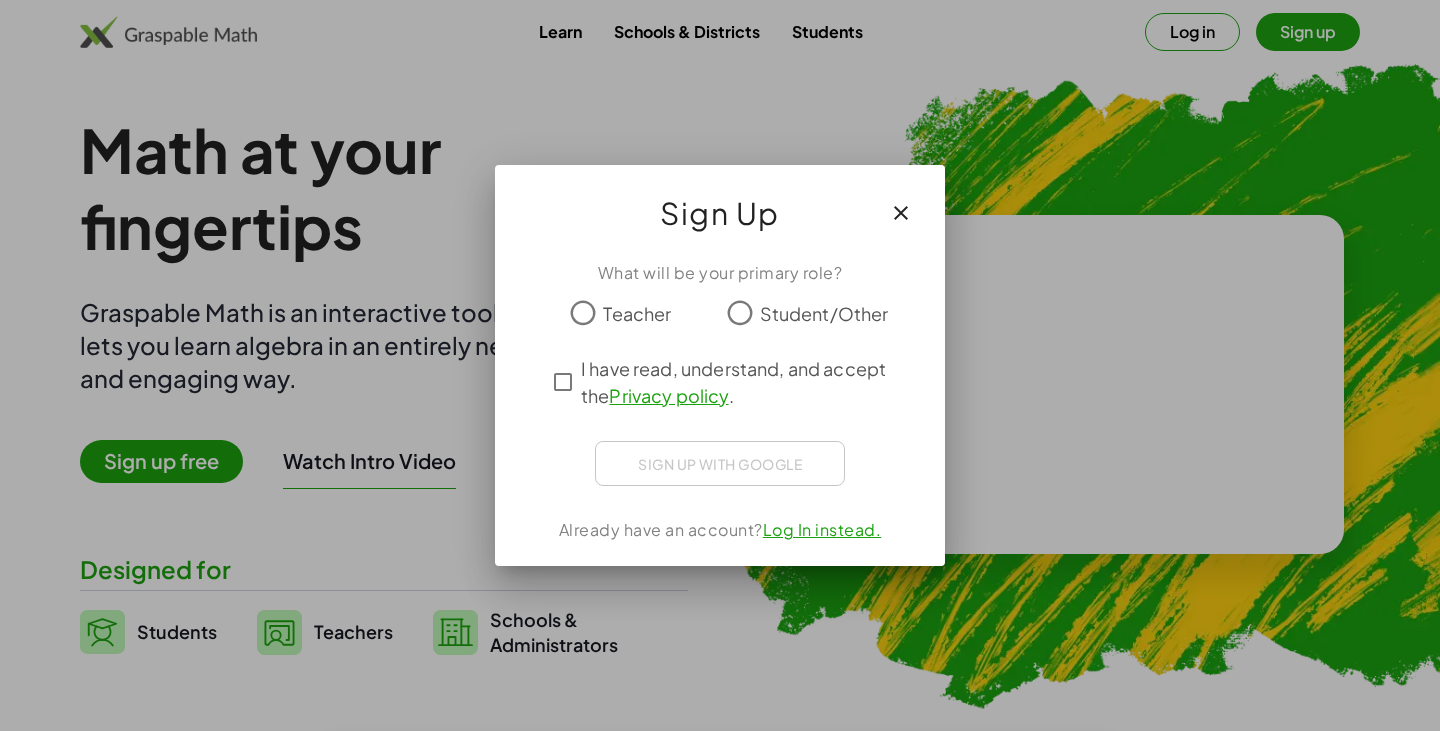 click on "Teacher" 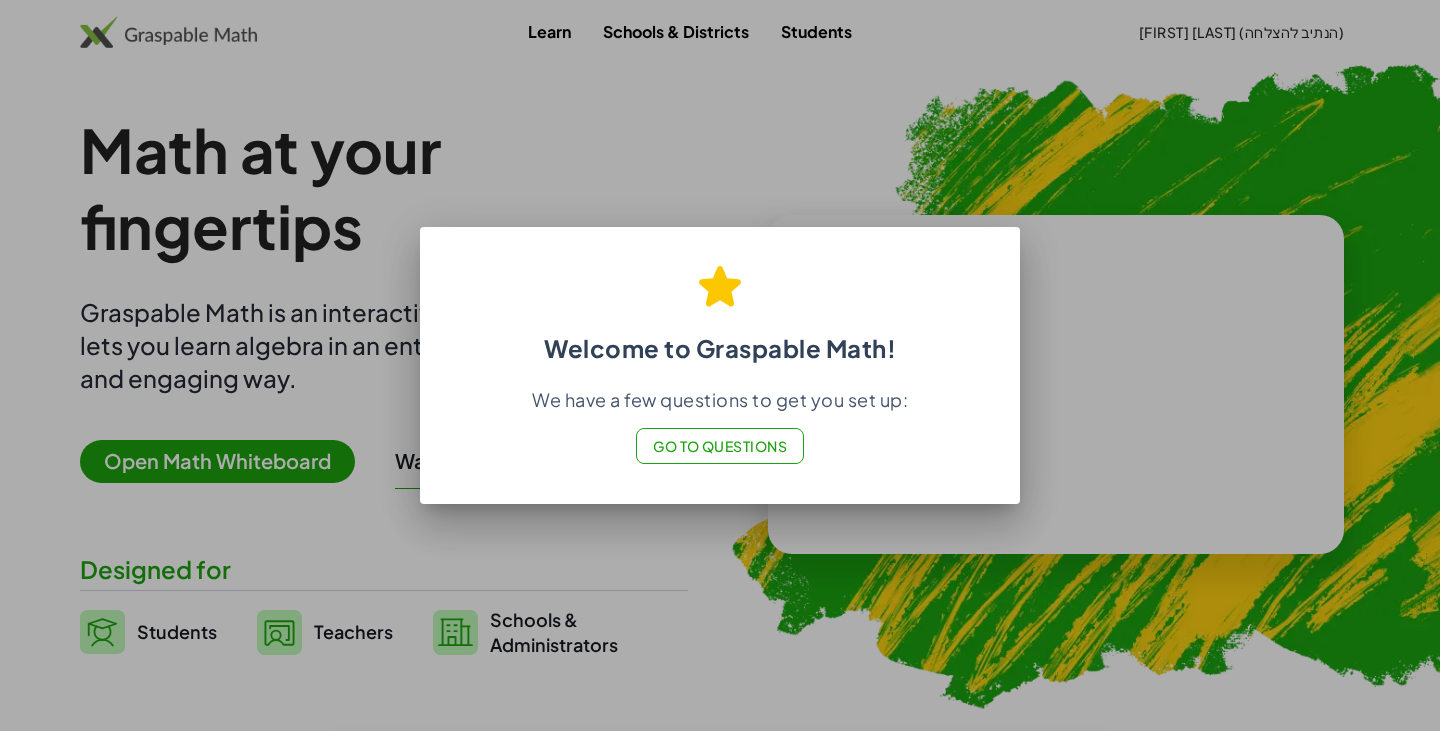 click on "Go to Questions" 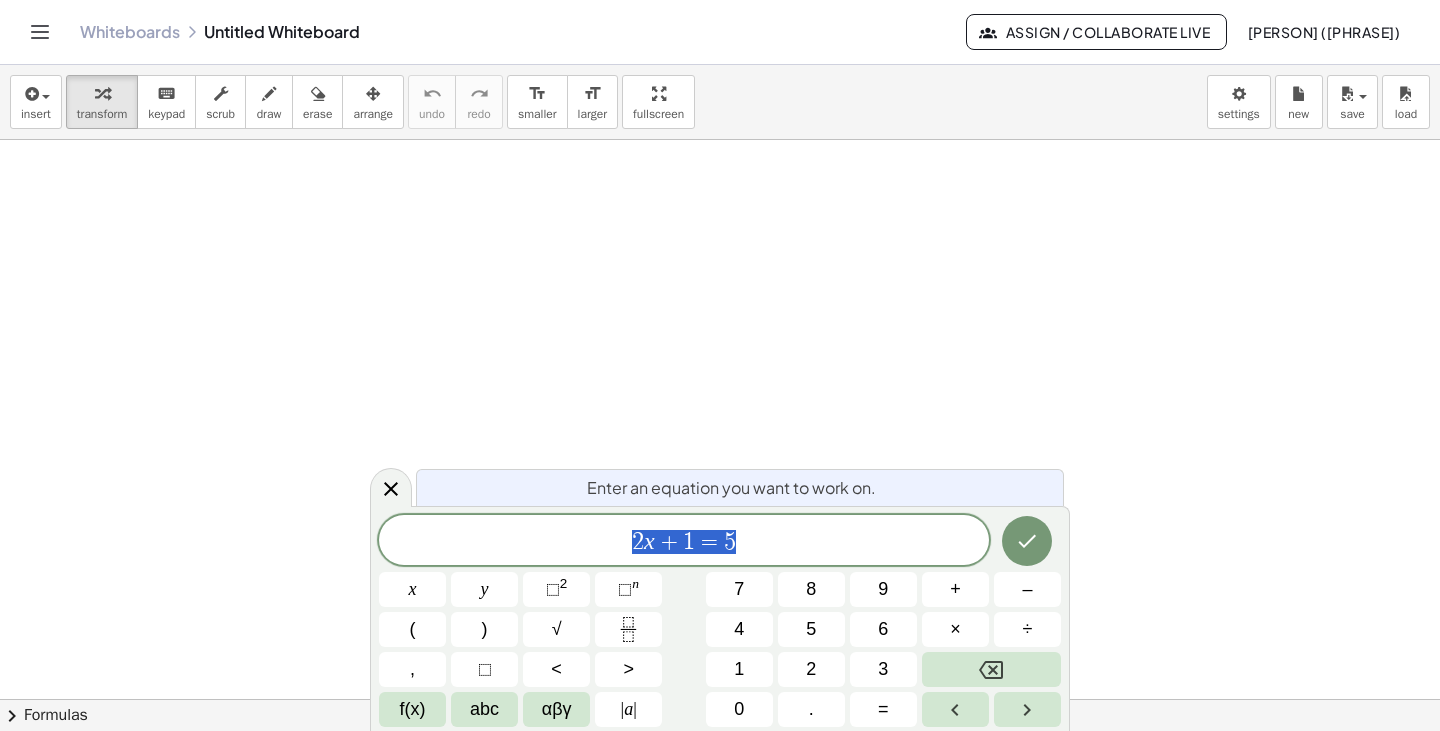 scroll, scrollTop: 0, scrollLeft: 0, axis: both 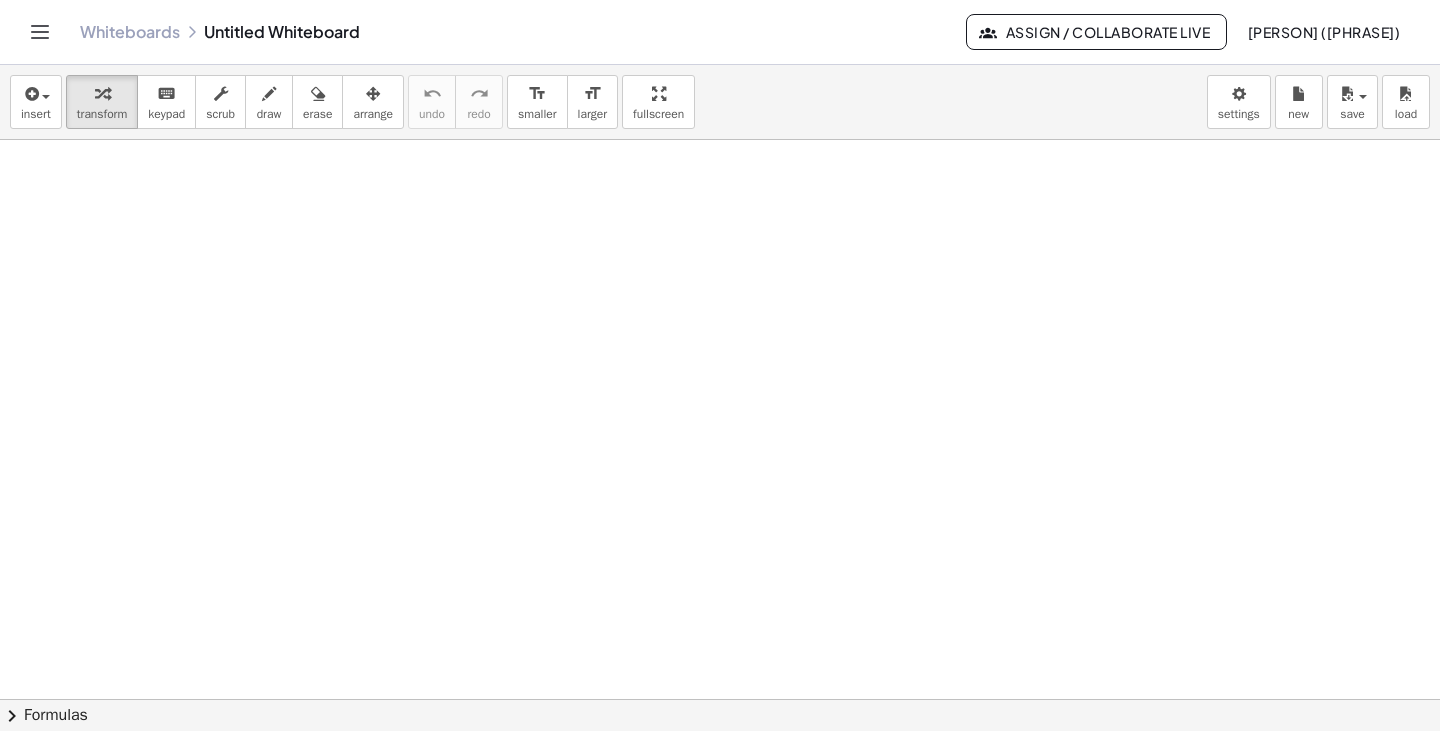 click at bounding box center [720, 764] 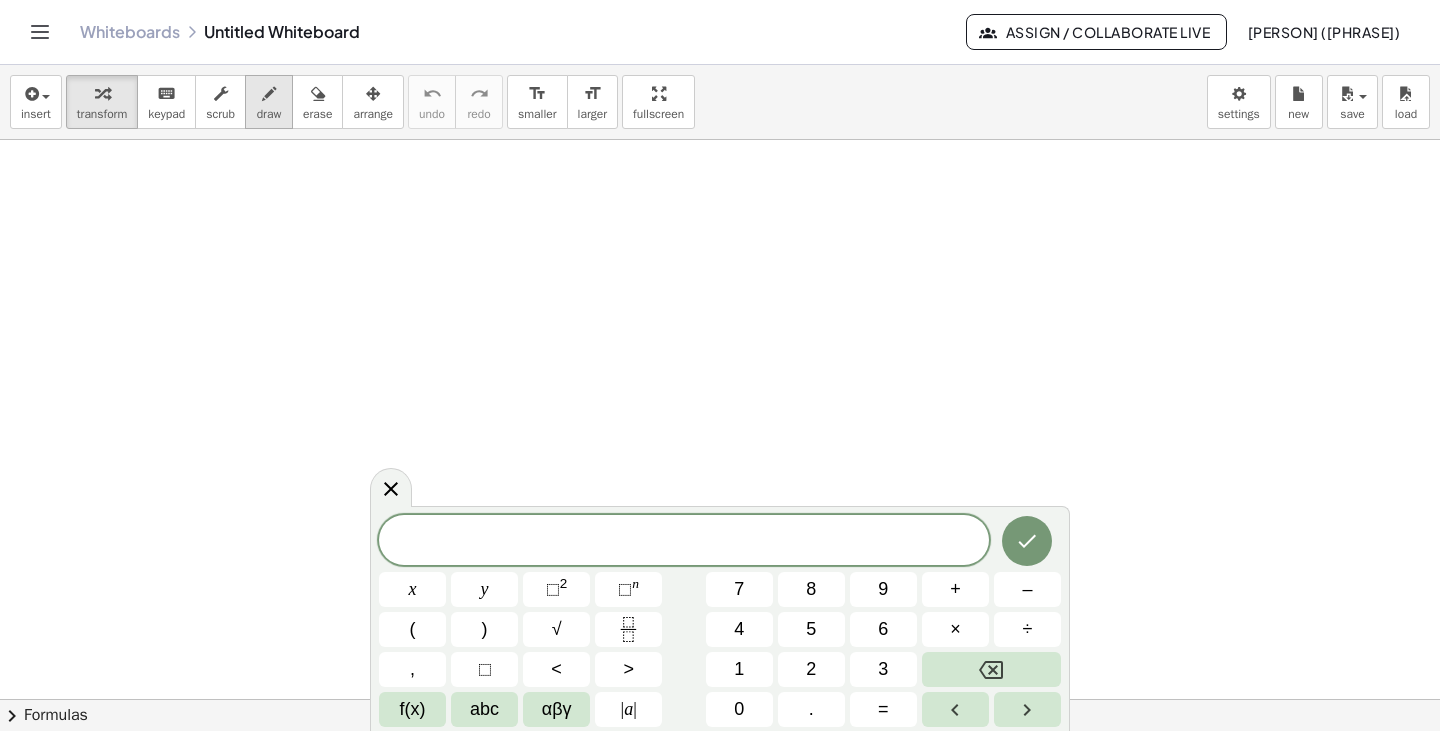 click on "draw" at bounding box center (269, 102) 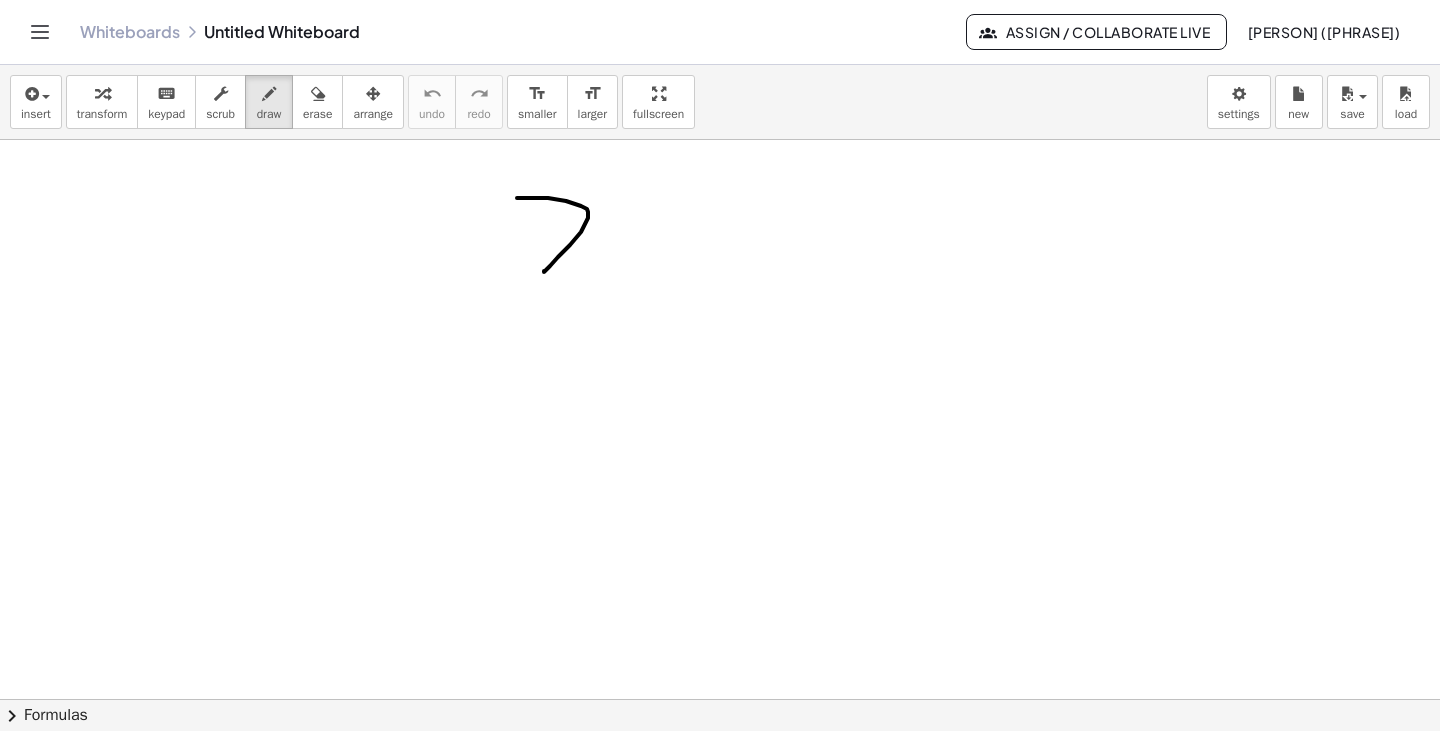 drag, startPoint x: 517, startPoint y: 198, endPoint x: 572, endPoint y: 274, distance: 93.813644 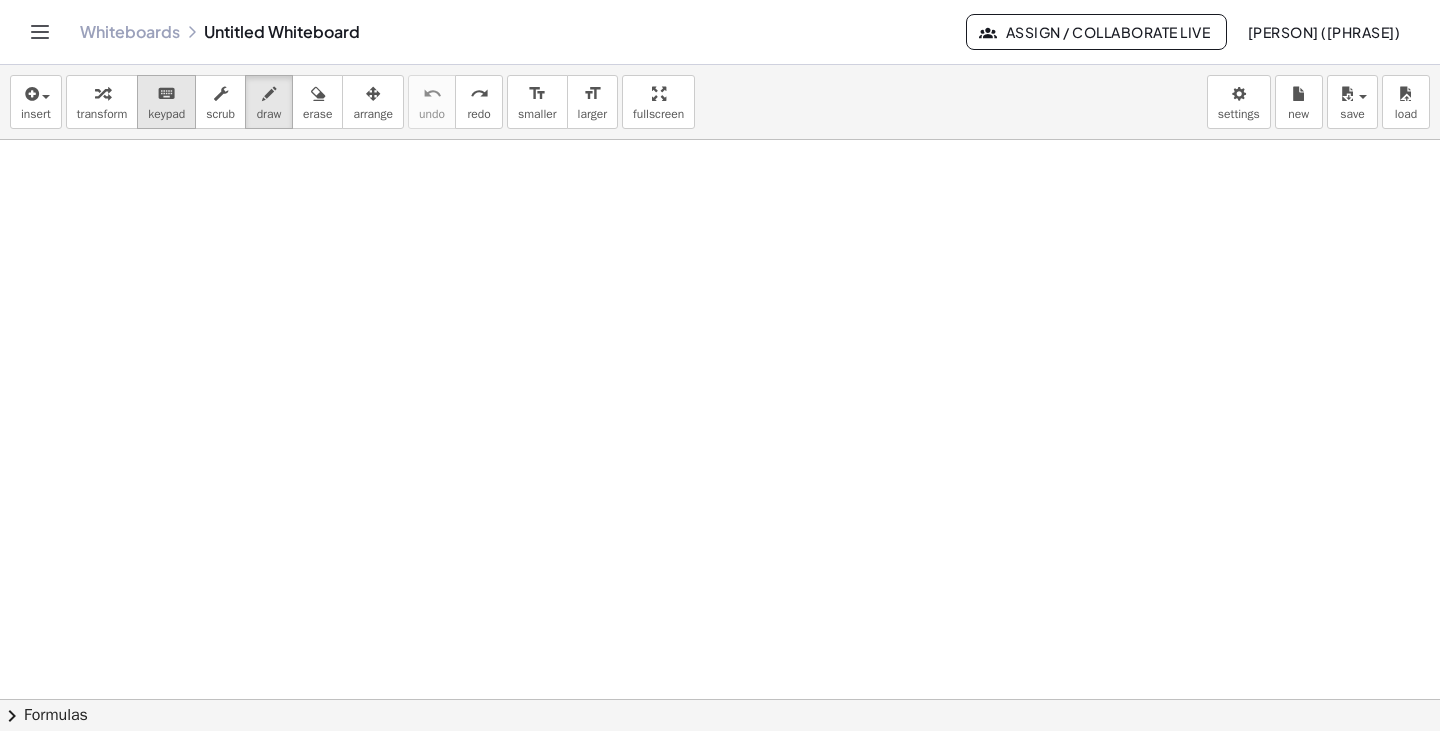 click on "keypad" at bounding box center [166, 114] 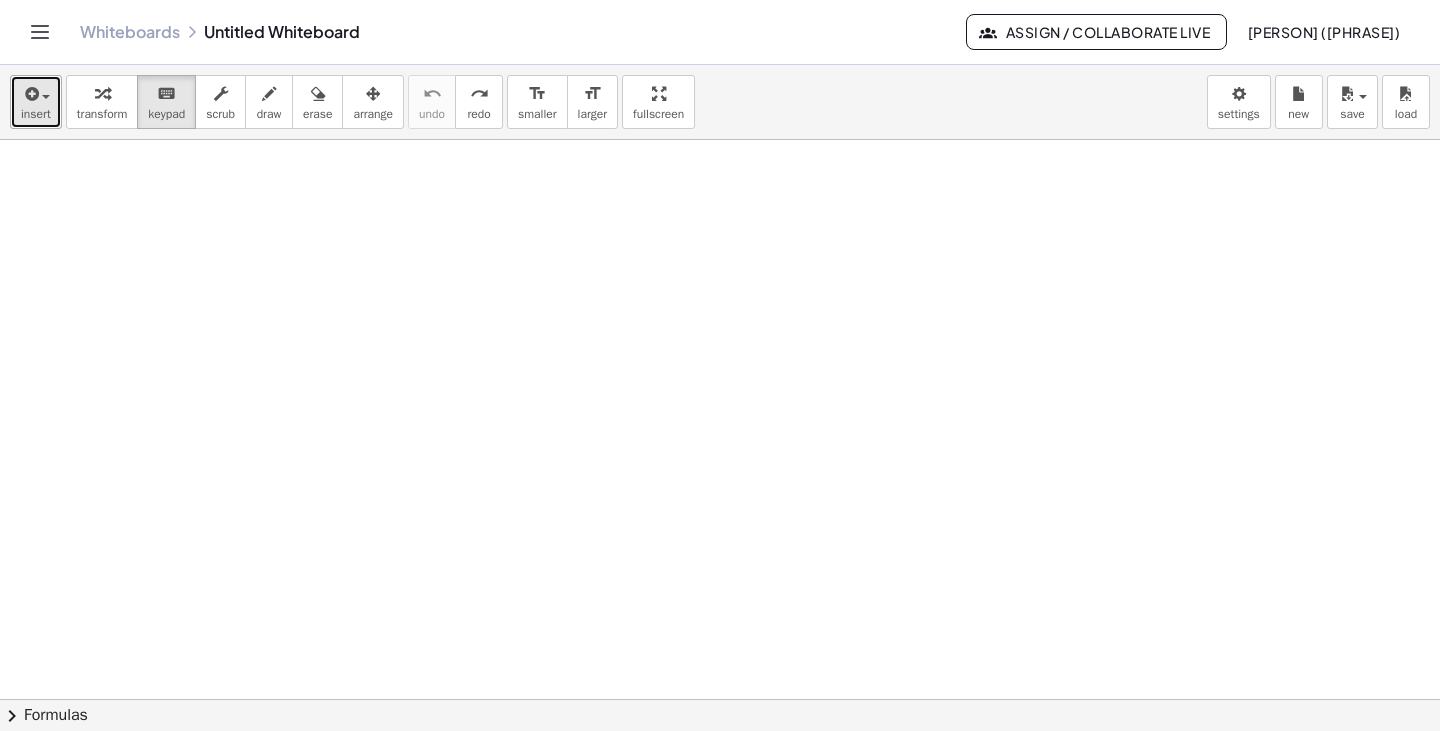 click on "insert" at bounding box center (36, 102) 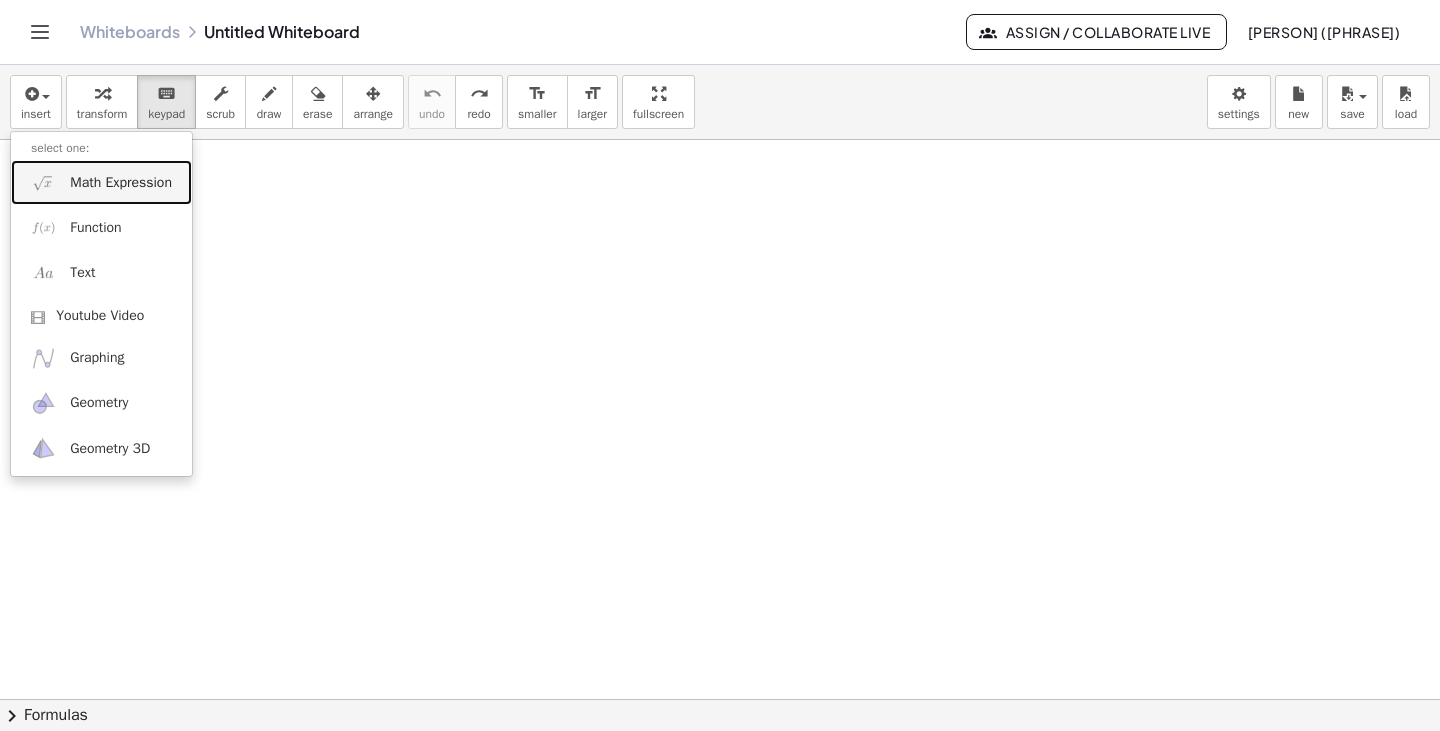 click on "Math Expression" at bounding box center [121, 183] 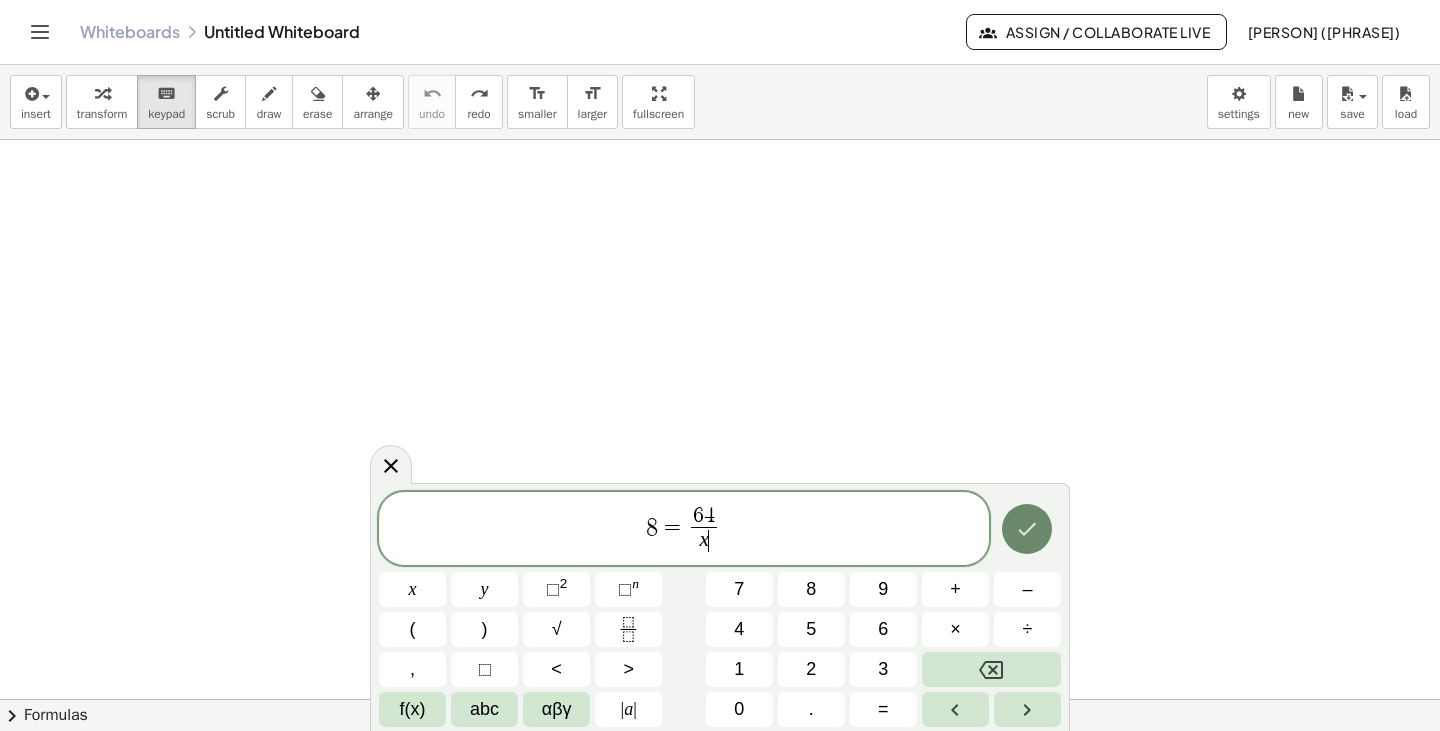 click 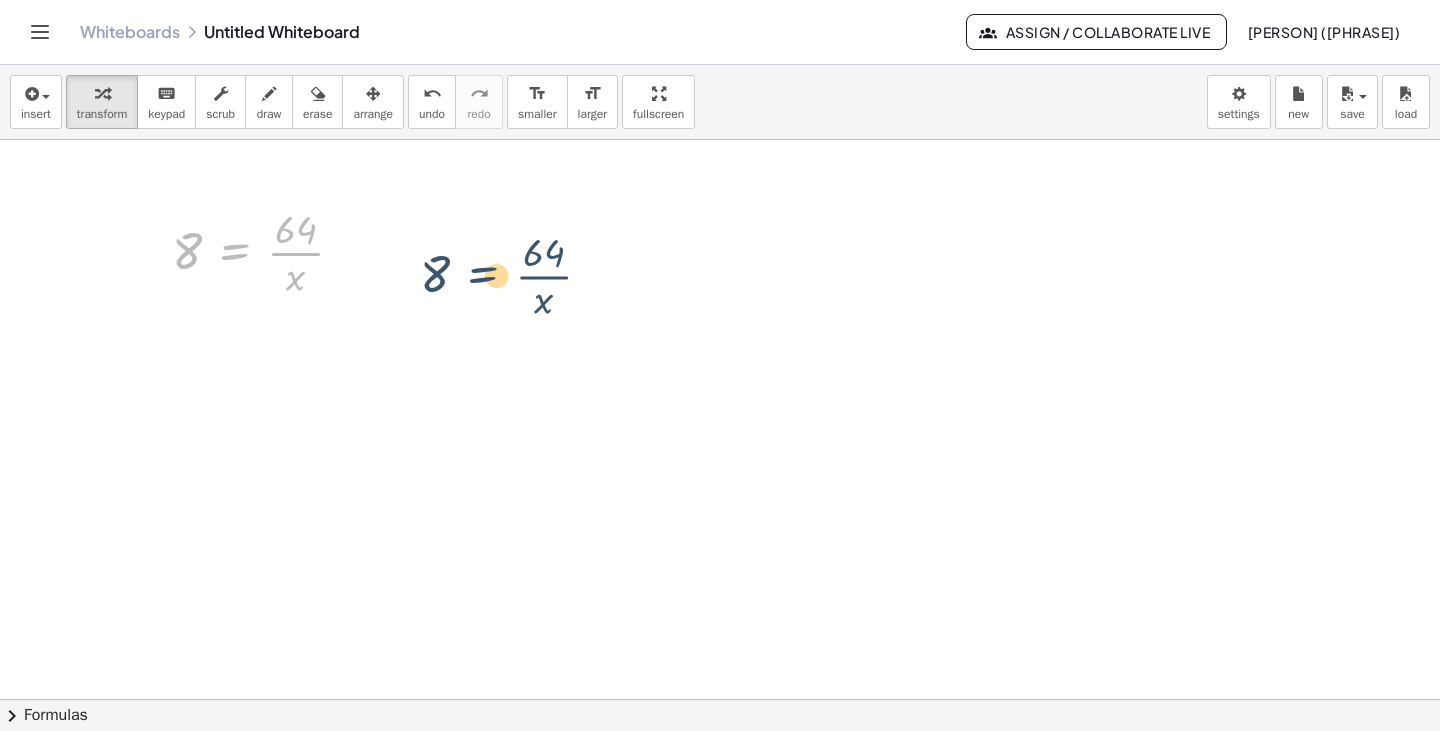 drag, startPoint x: 204, startPoint y: 259, endPoint x: 602, endPoint y: 293, distance: 399.44962 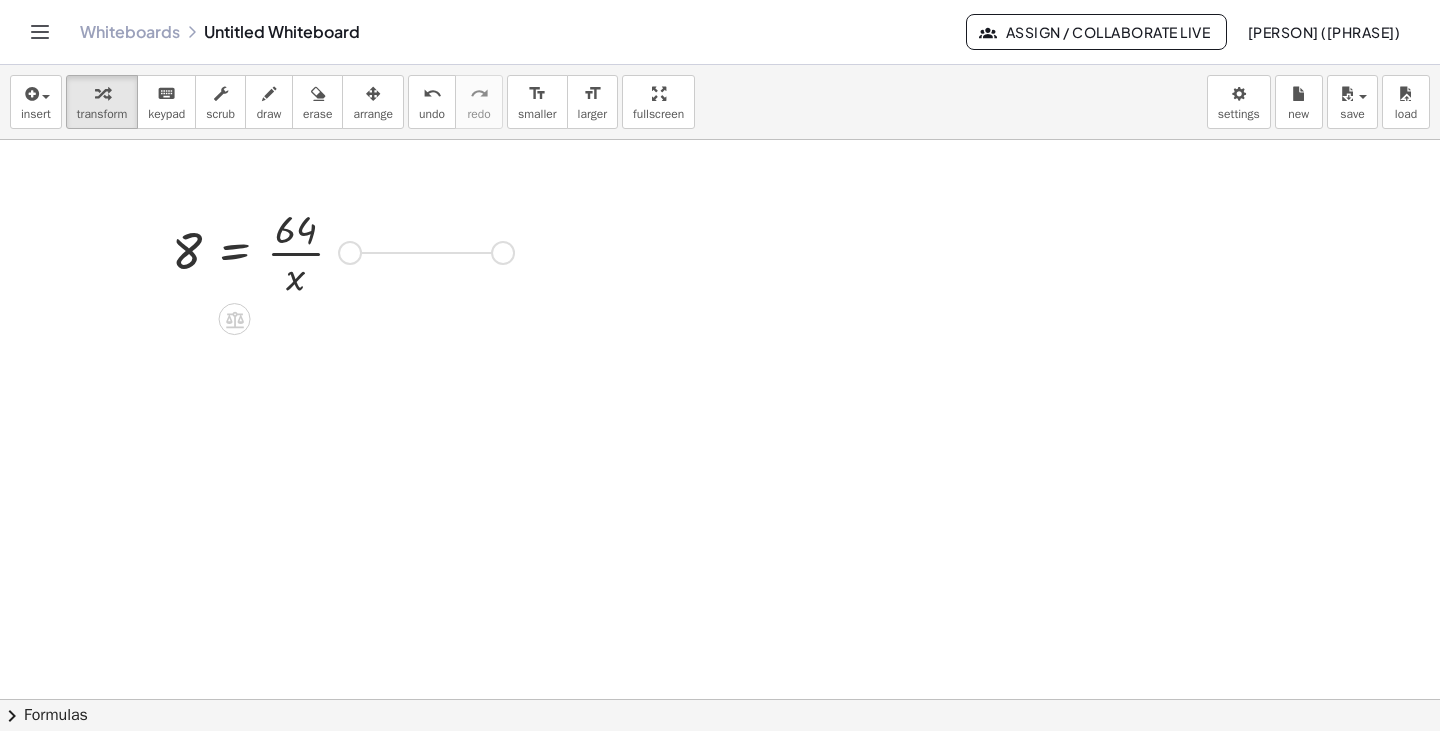 drag, startPoint x: 348, startPoint y: 260, endPoint x: 448, endPoint y: 252, distance: 100.31949 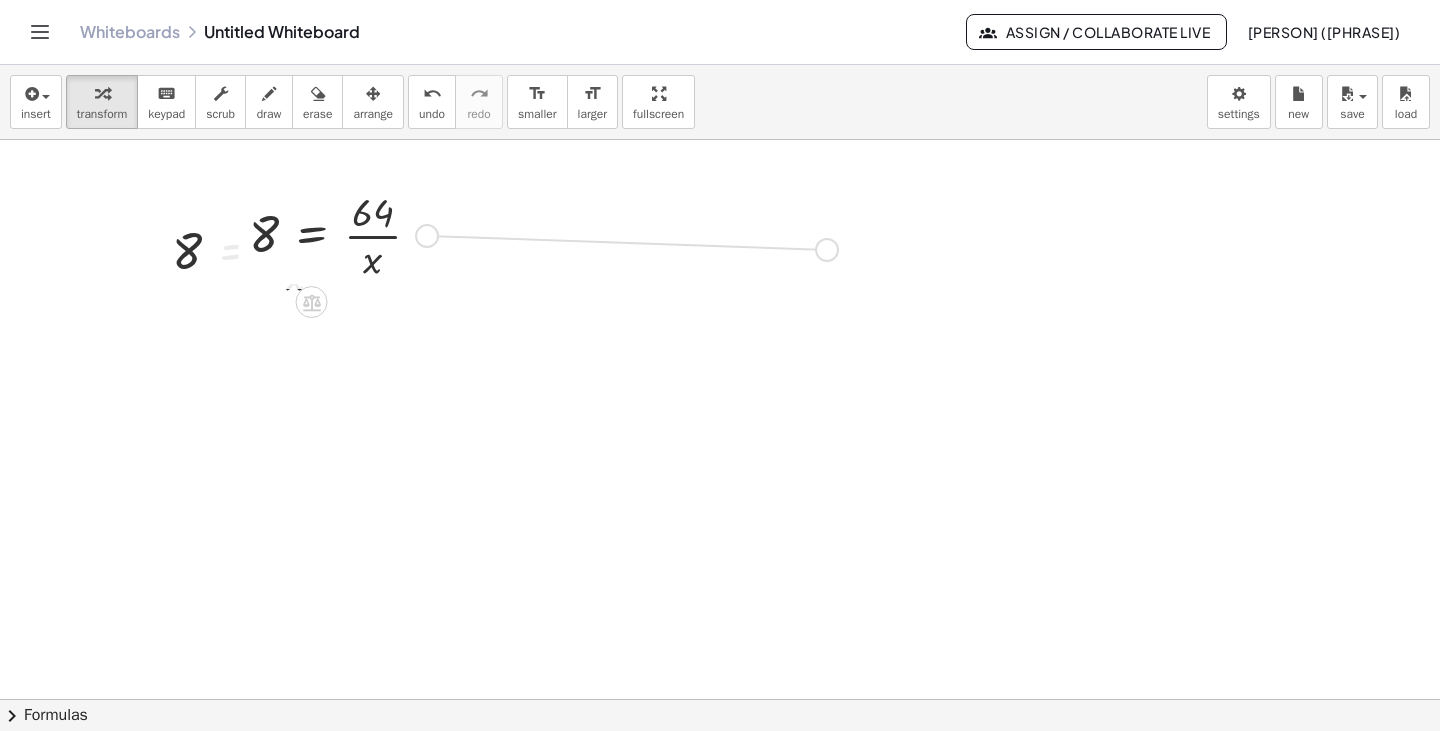 drag, startPoint x: 417, startPoint y: 240, endPoint x: 855, endPoint y: 254, distance: 438.2237 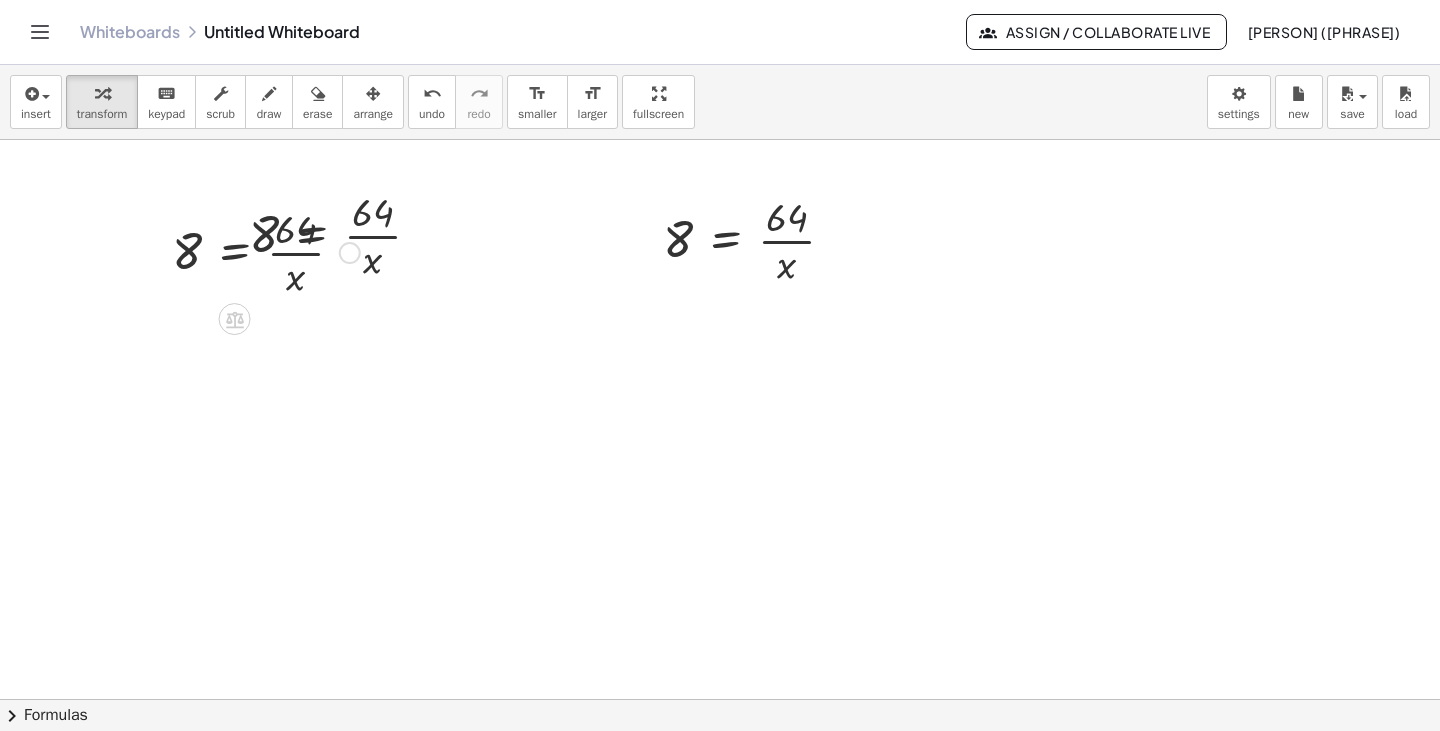 drag, startPoint x: 449, startPoint y: 167, endPoint x: 185, endPoint y: 308, distance: 299.29416 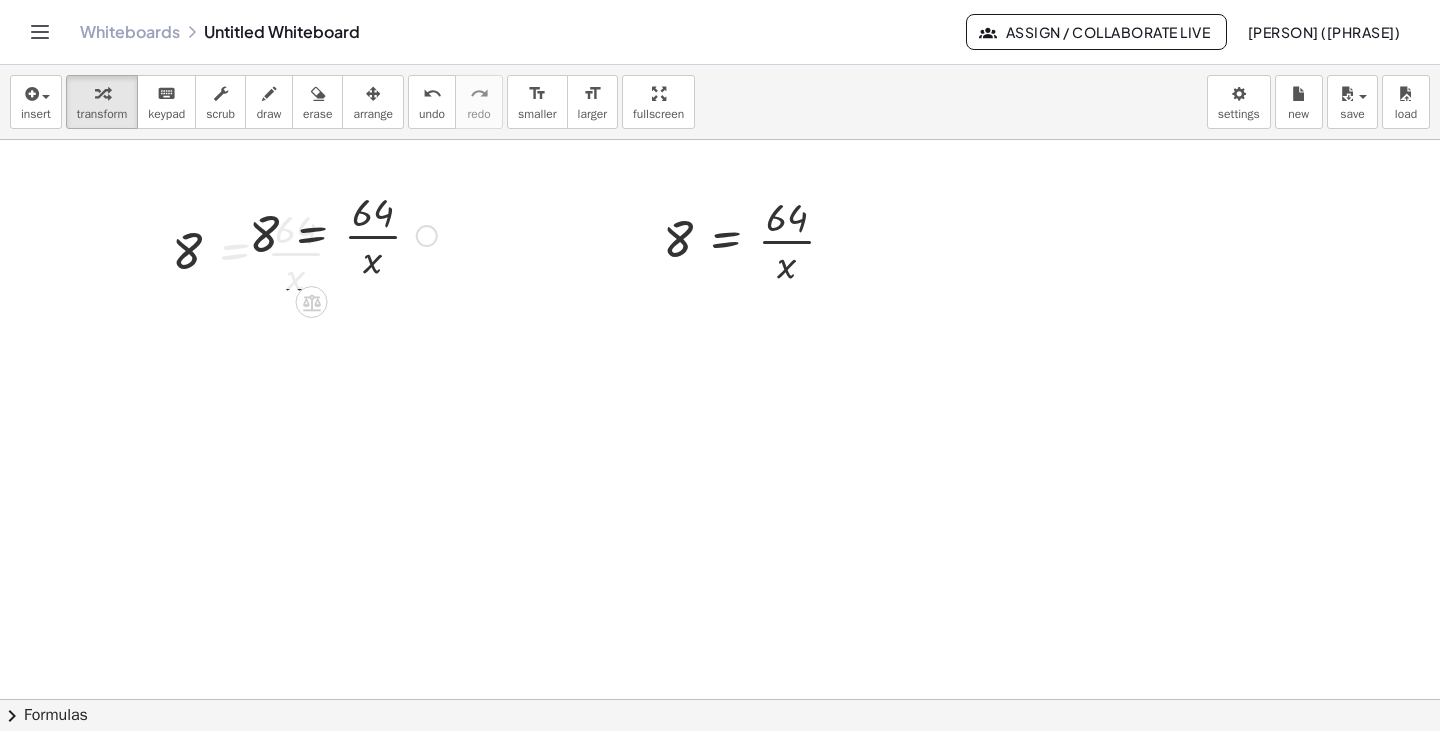 drag, startPoint x: 245, startPoint y: 256, endPoint x: 160, endPoint y: 306, distance: 98.61542 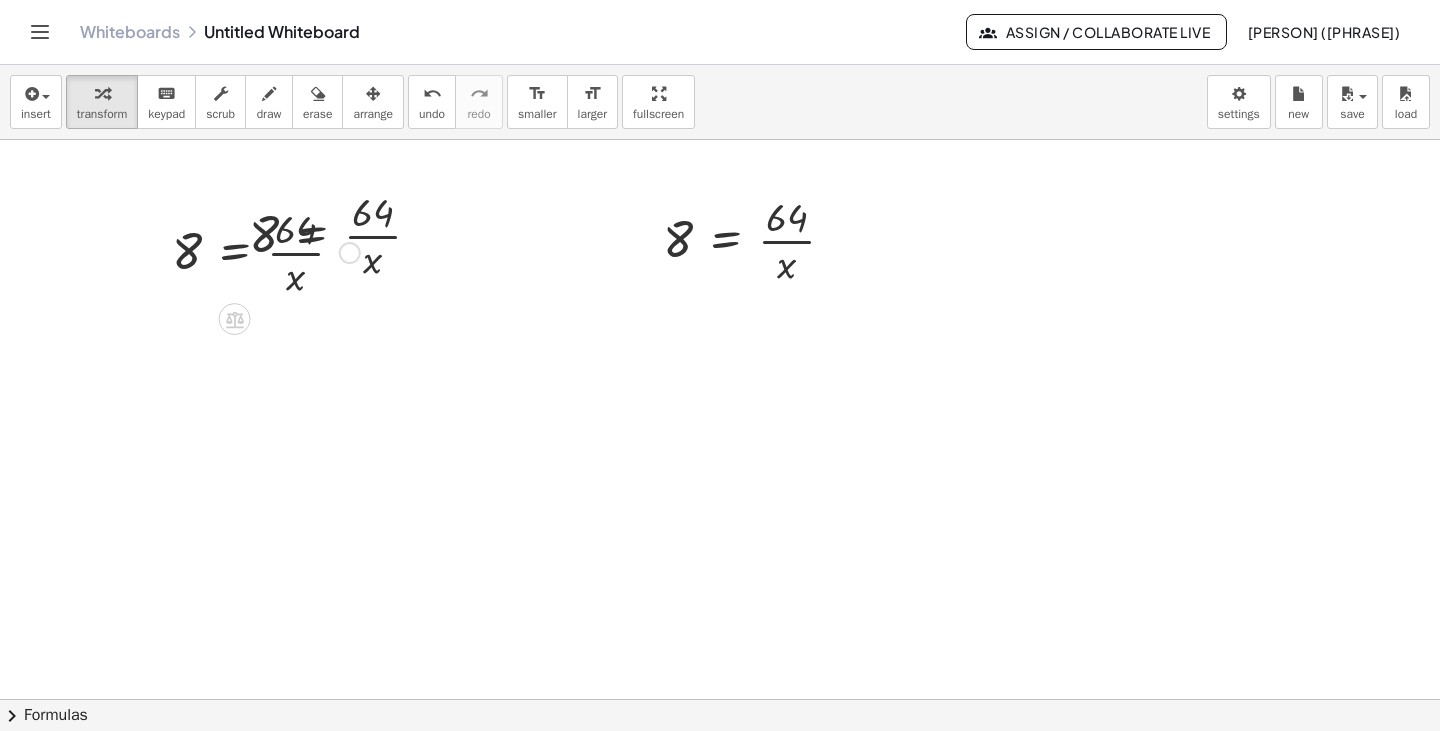 click at bounding box center (266, 251) 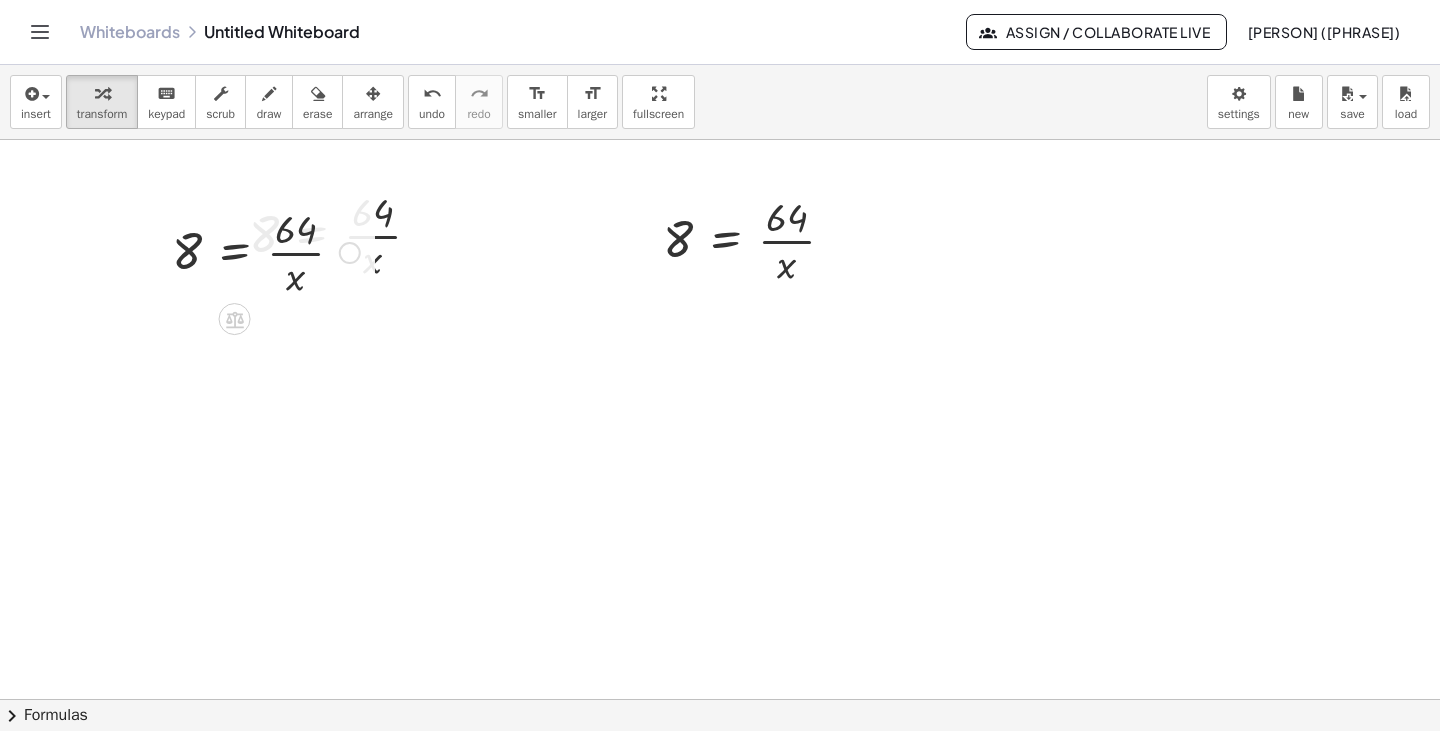 click at bounding box center [266, 251] 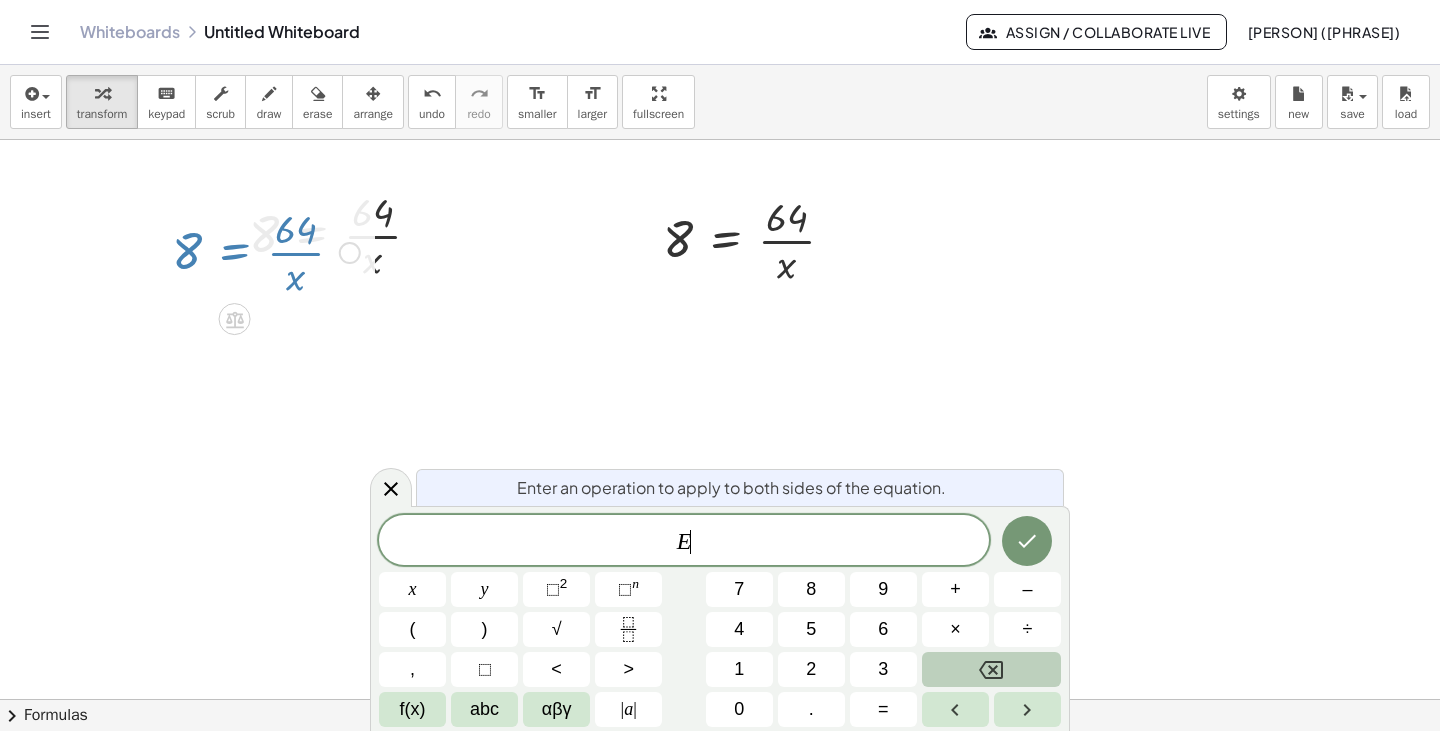 click at bounding box center [991, 669] 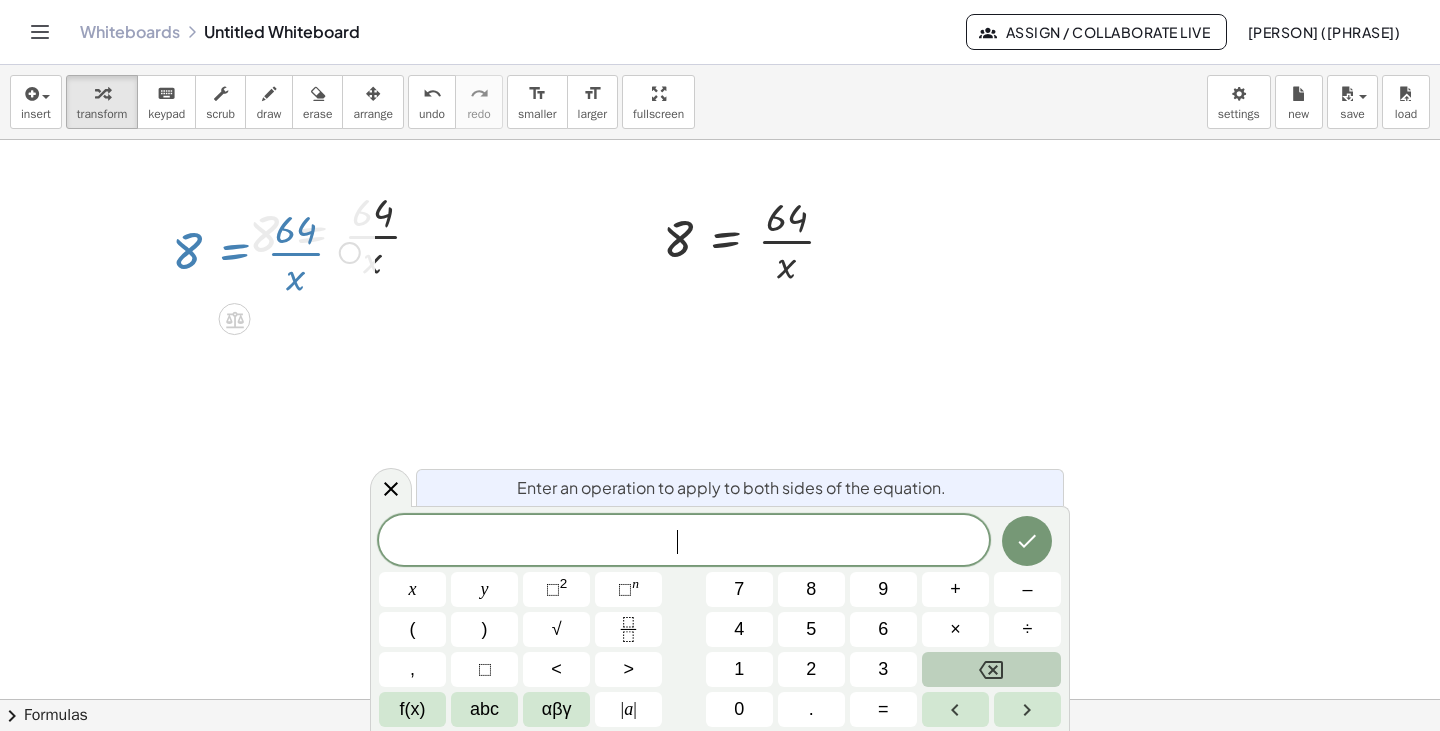 click at bounding box center (991, 669) 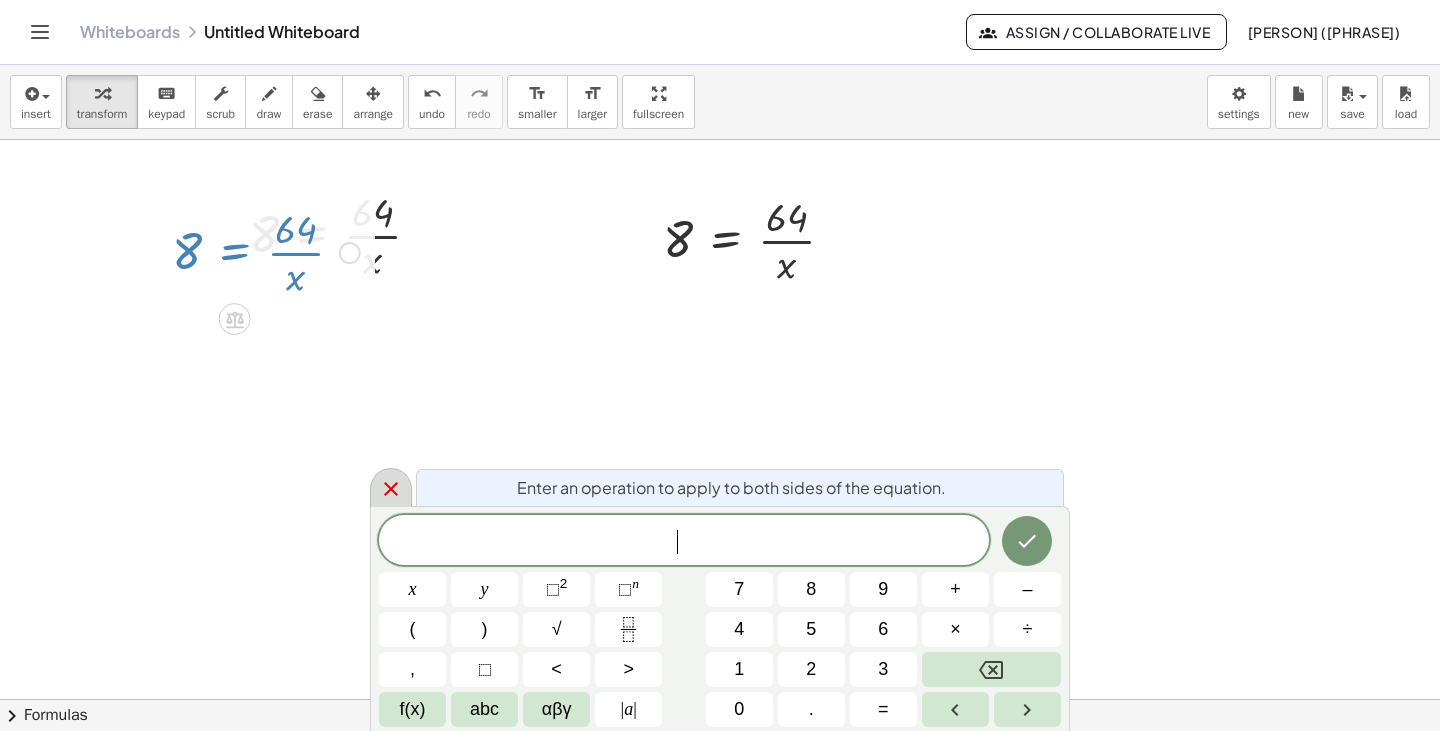 click 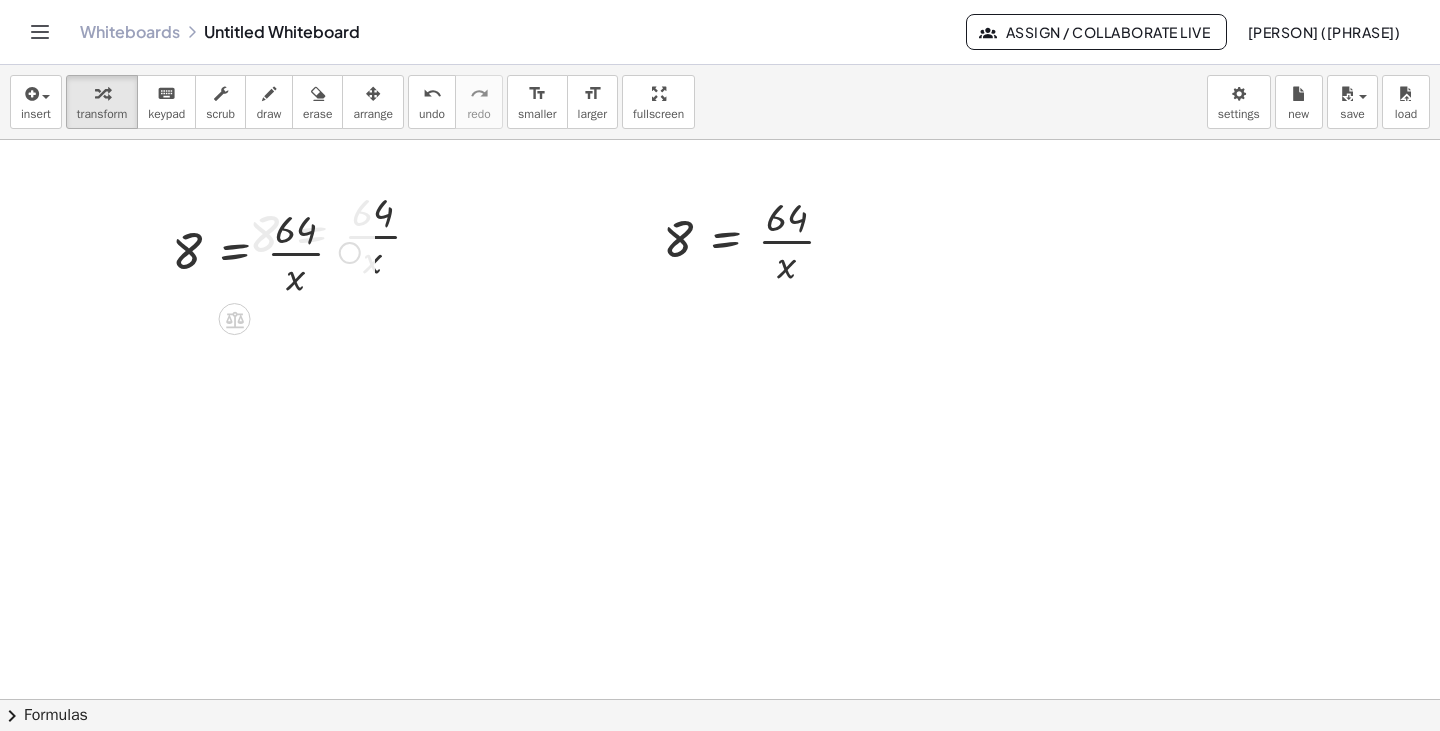 click 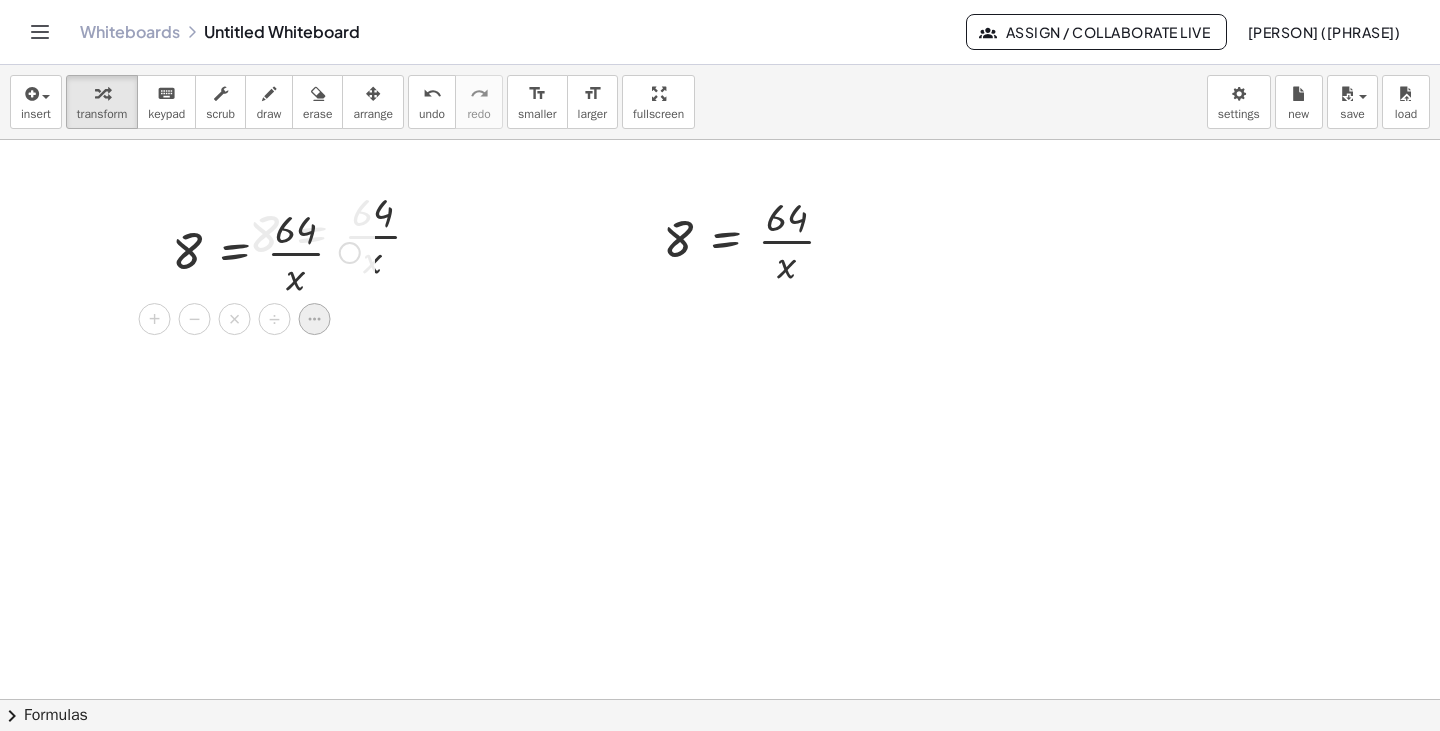 click 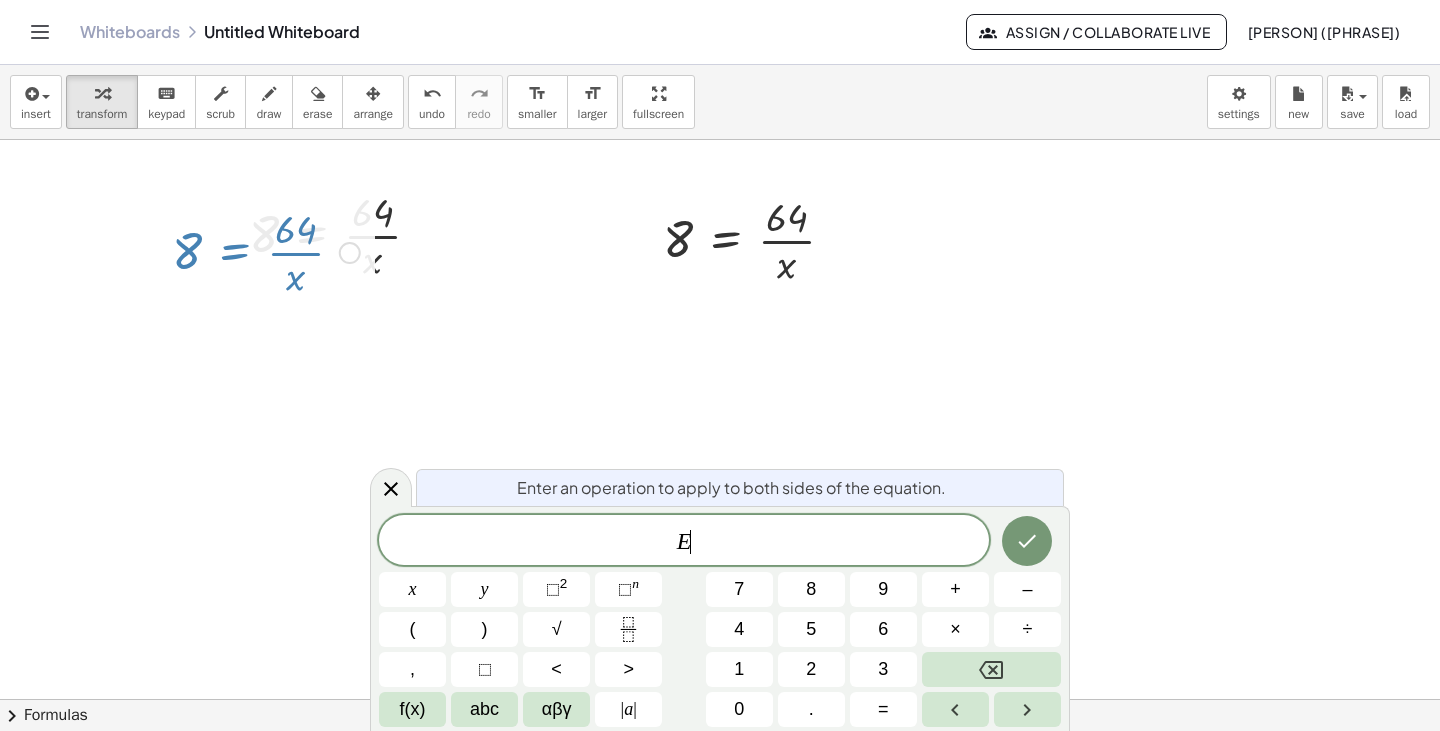 click at bounding box center [720, 764] 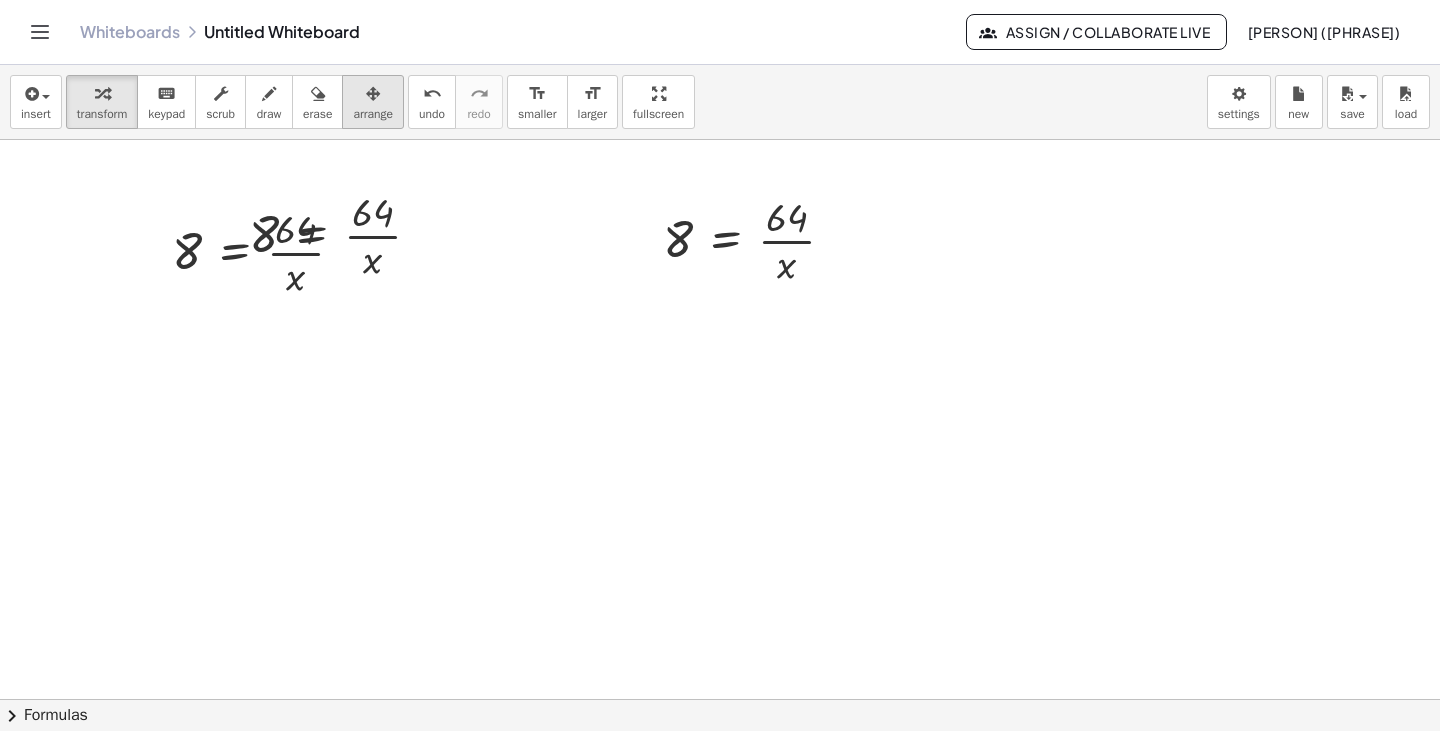 click on "arrange" at bounding box center (373, 102) 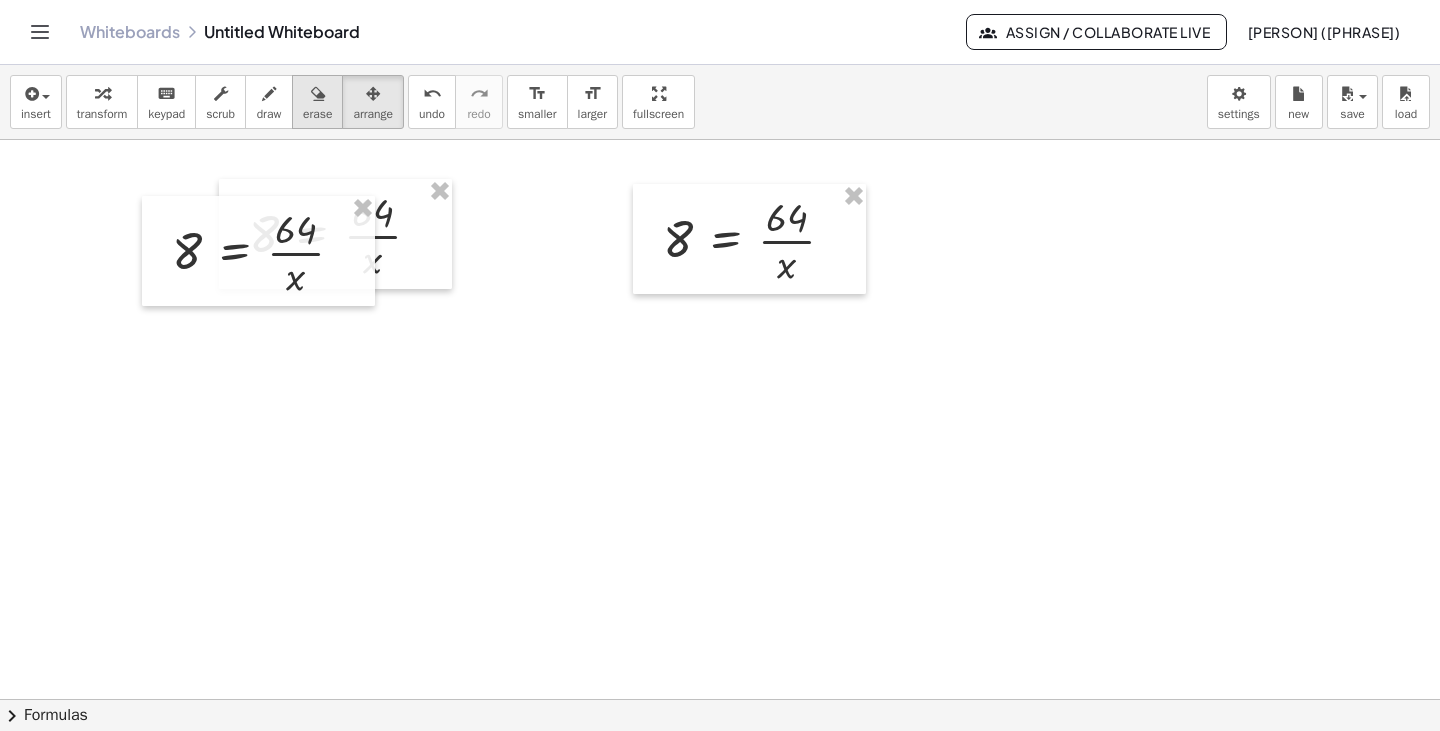 click on "erase" at bounding box center [317, 102] 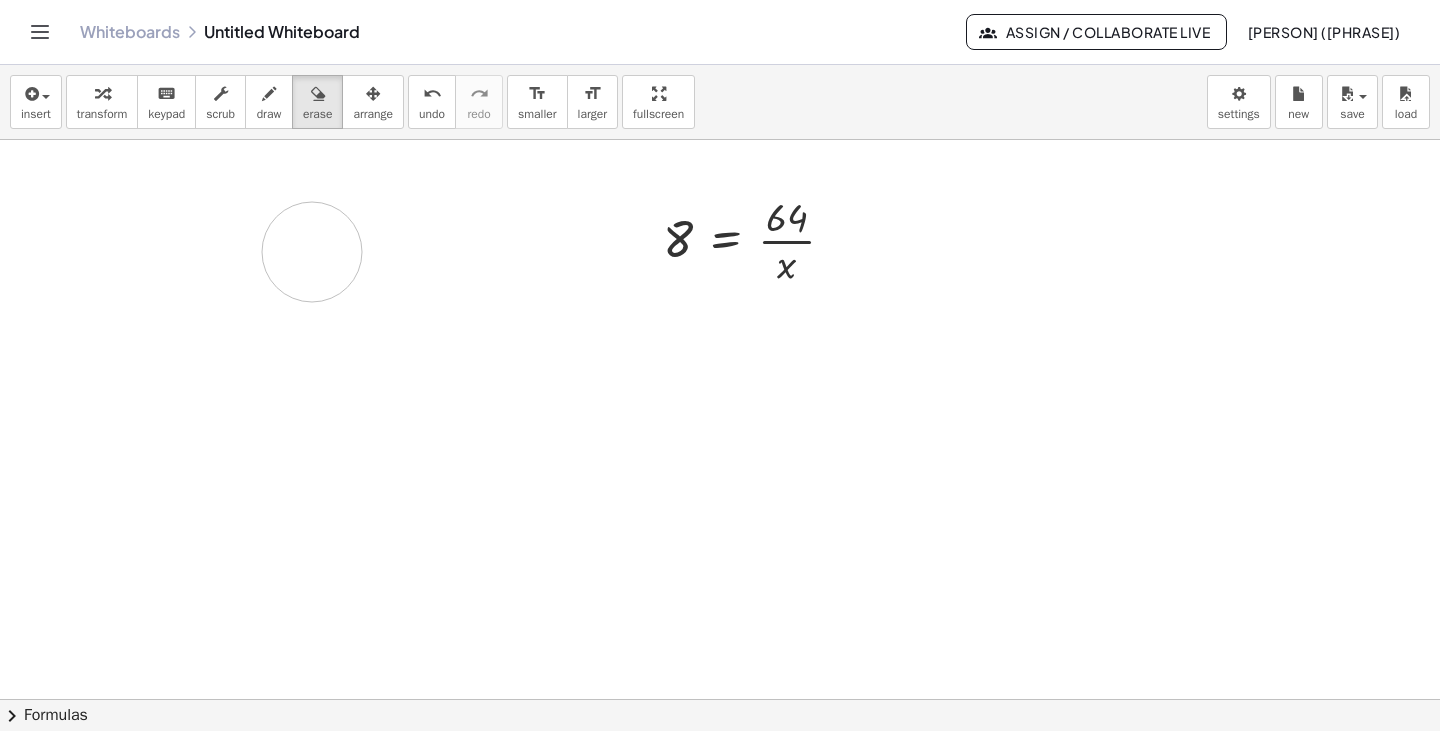 drag, startPoint x: 370, startPoint y: 216, endPoint x: 343, endPoint y: 241, distance: 36.796738 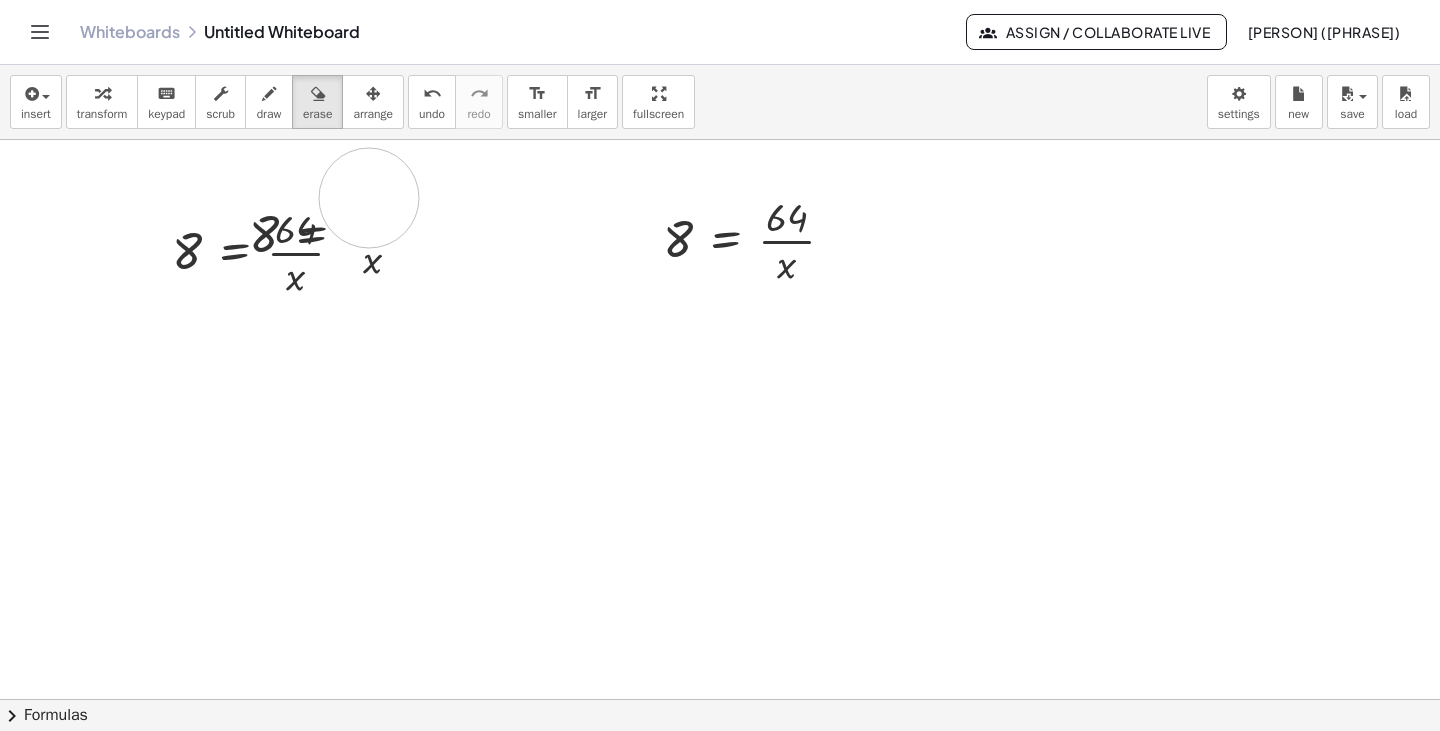 click at bounding box center [720, 764] 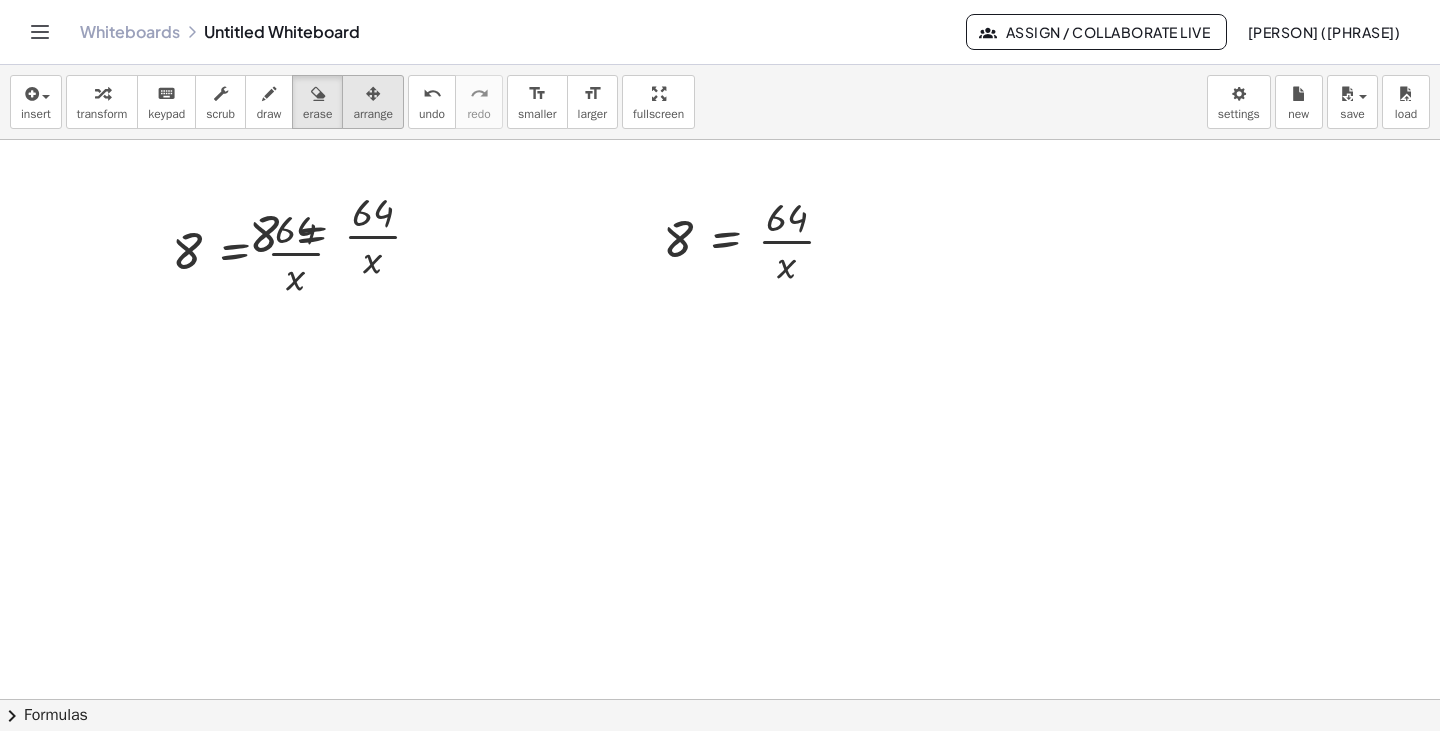click on "arrange" at bounding box center [373, 114] 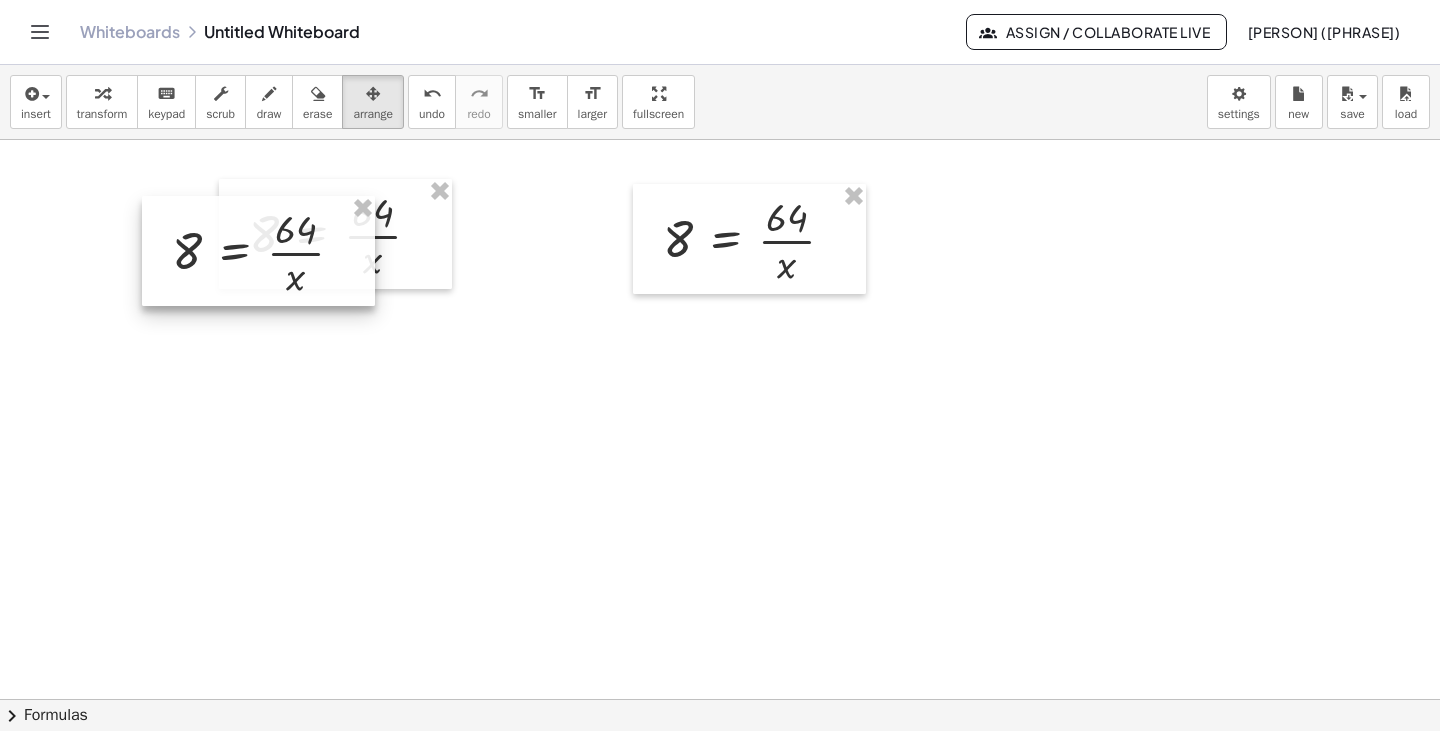 click at bounding box center (258, 251) 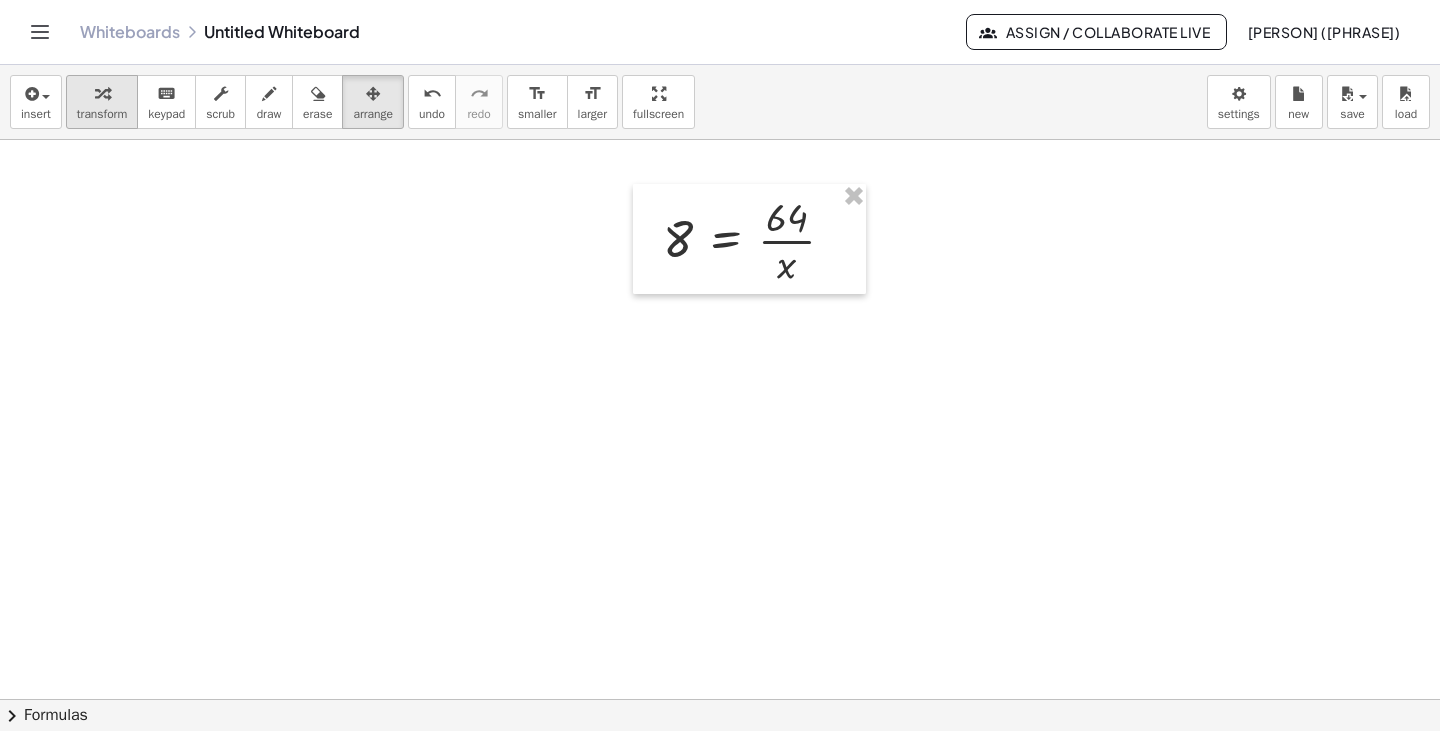 click on "transform" at bounding box center [102, 114] 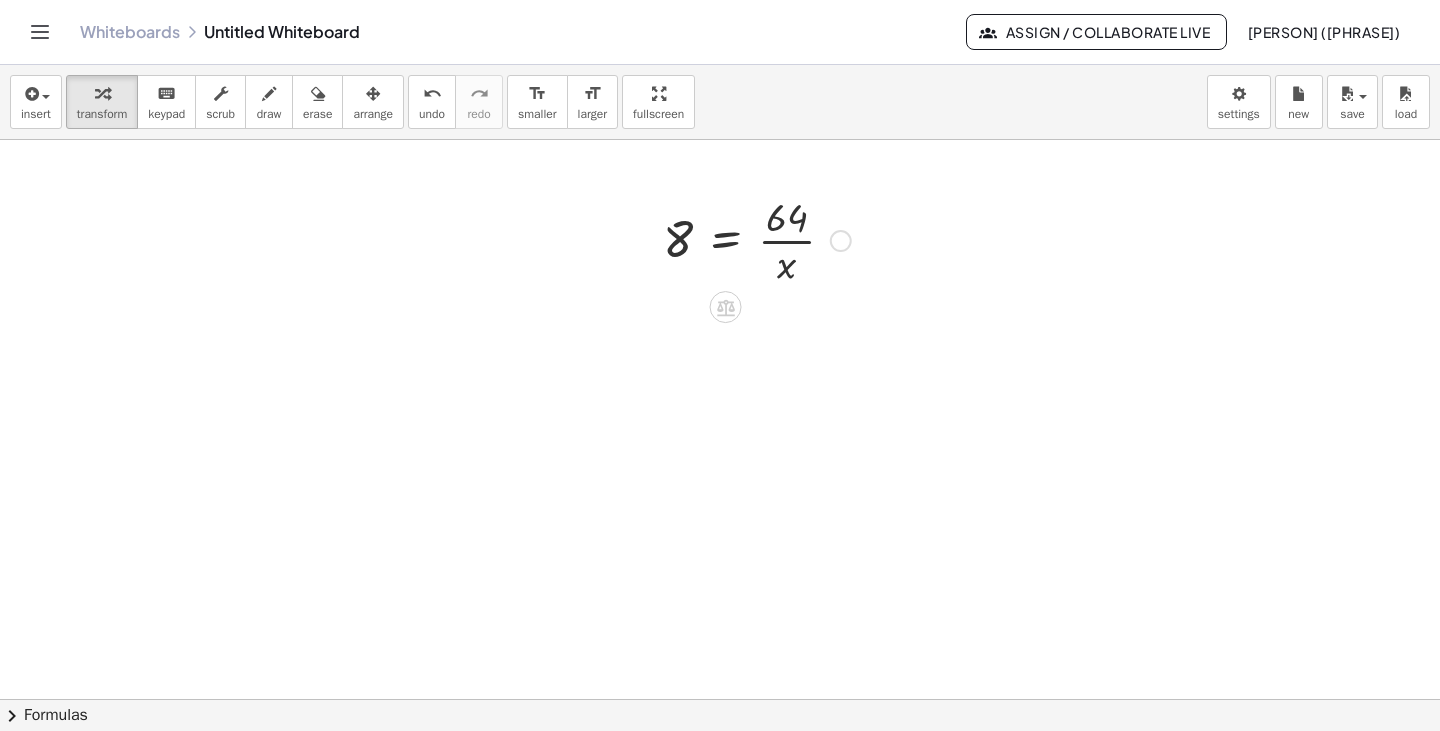 click at bounding box center [757, 239] 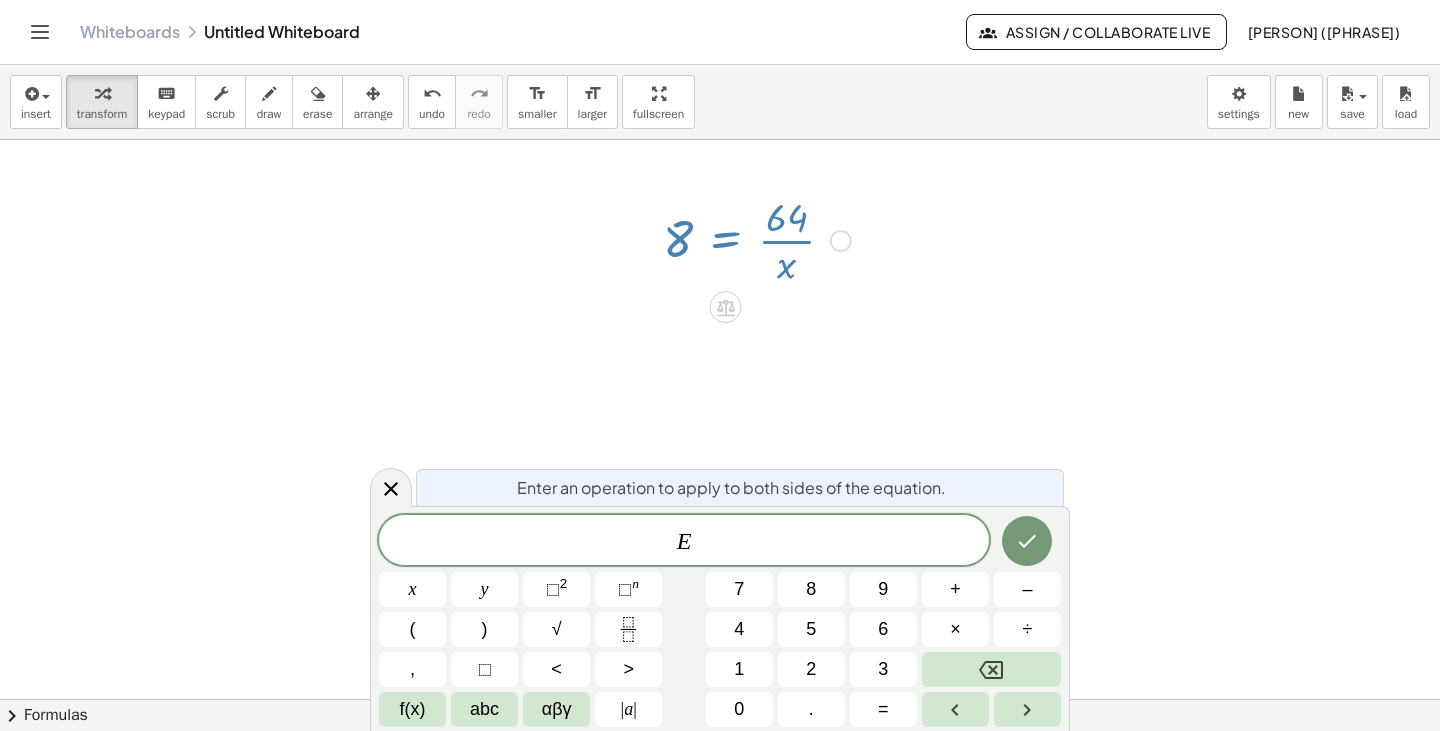 click at bounding box center [720, 764] 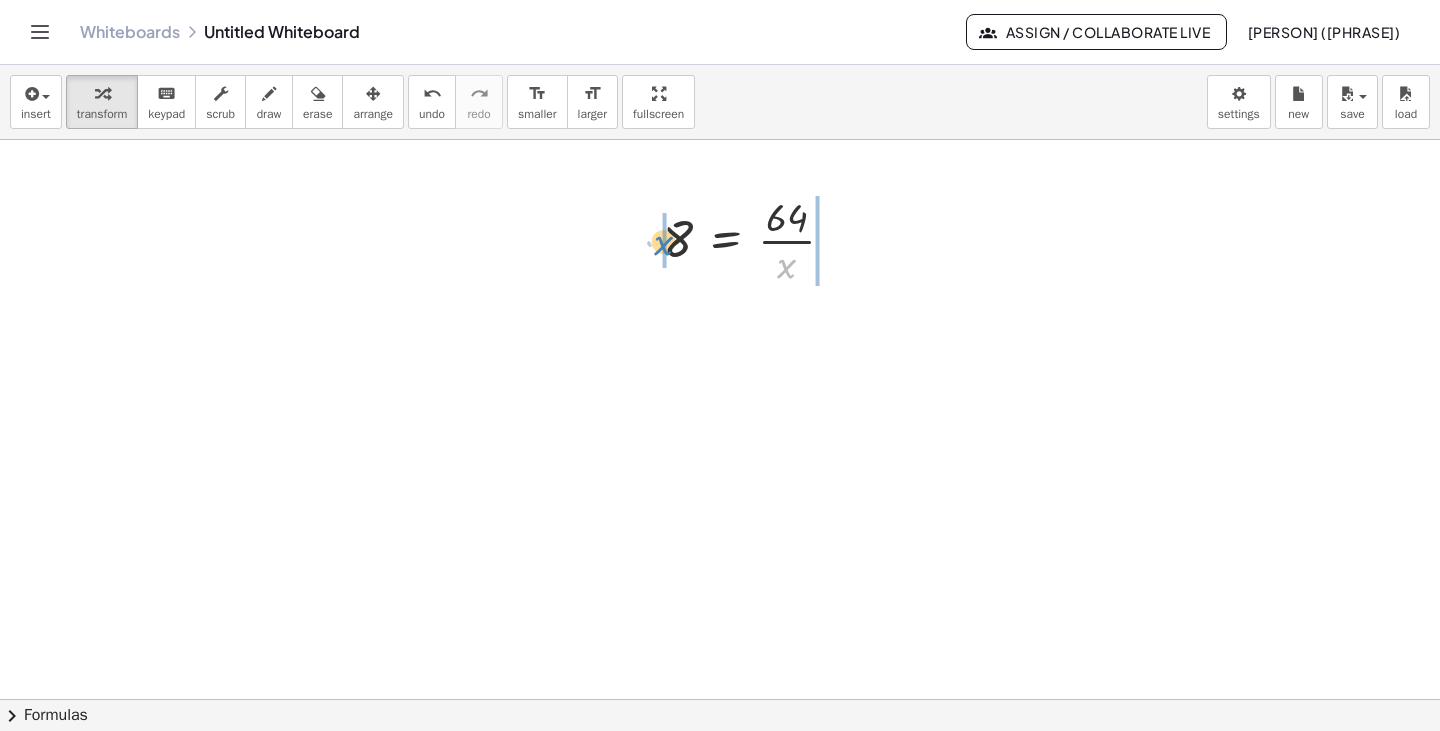 drag, startPoint x: 786, startPoint y: 273, endPoint x: 663, endPoint y: 250, distance: 125.13193 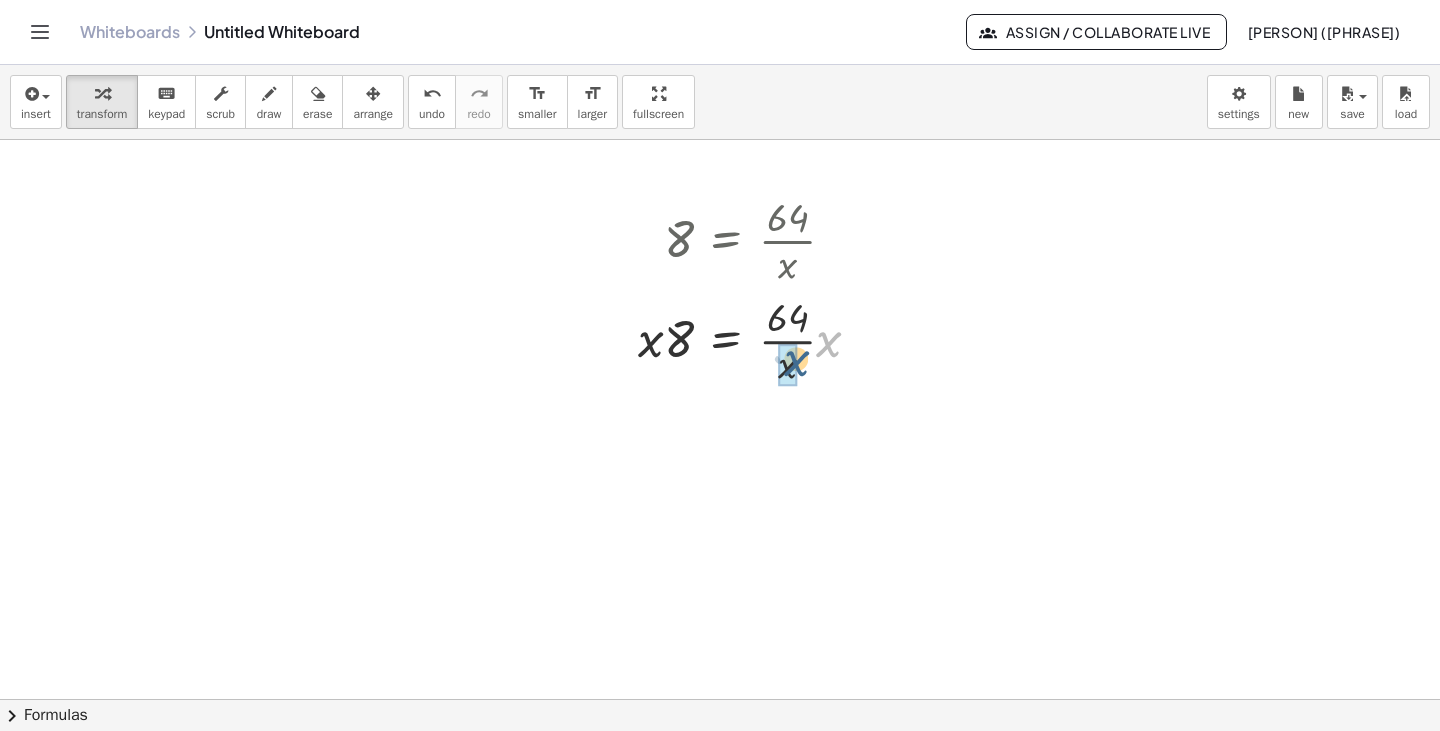 drag, startPoint x: 824, startPoint y: 348, endPoint x: 796, endPoint y: 365, distance: 32.75668 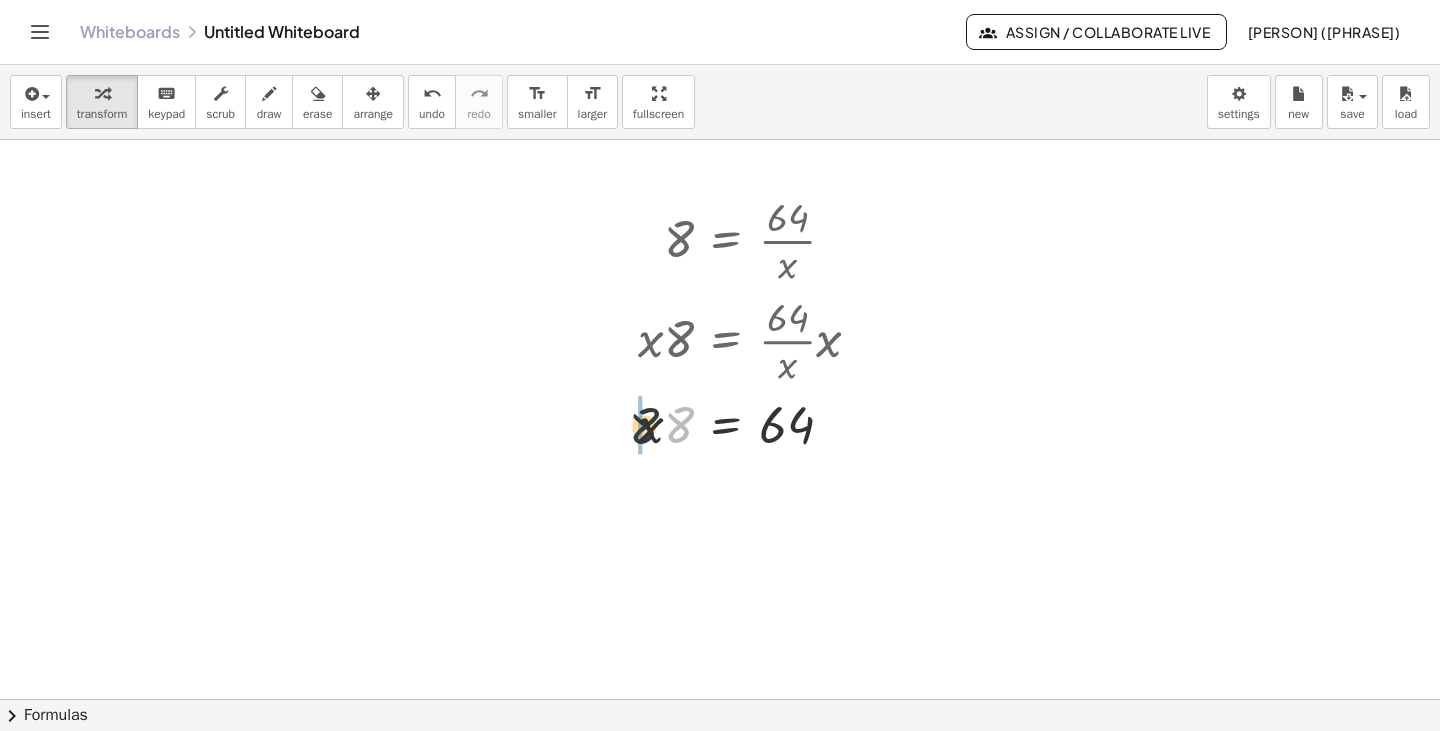 drag, startPoint x: 672, startPoint y: 430, endPoint x: 629, endPoint y: 435, distance: 43.289722 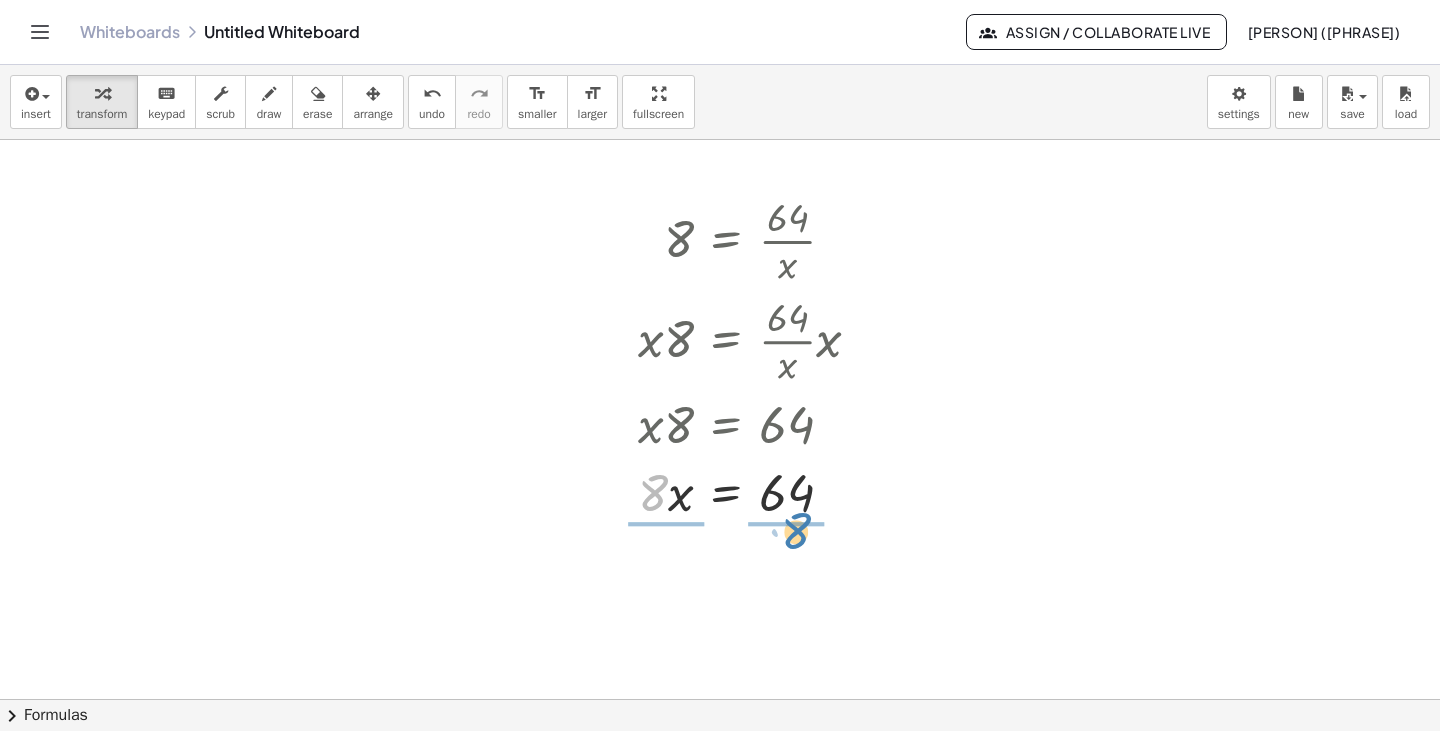 drag, startPoint x: 658, startPoint y: 501, endPoint x: 800, endPoint y: 547, distance: 149.26486 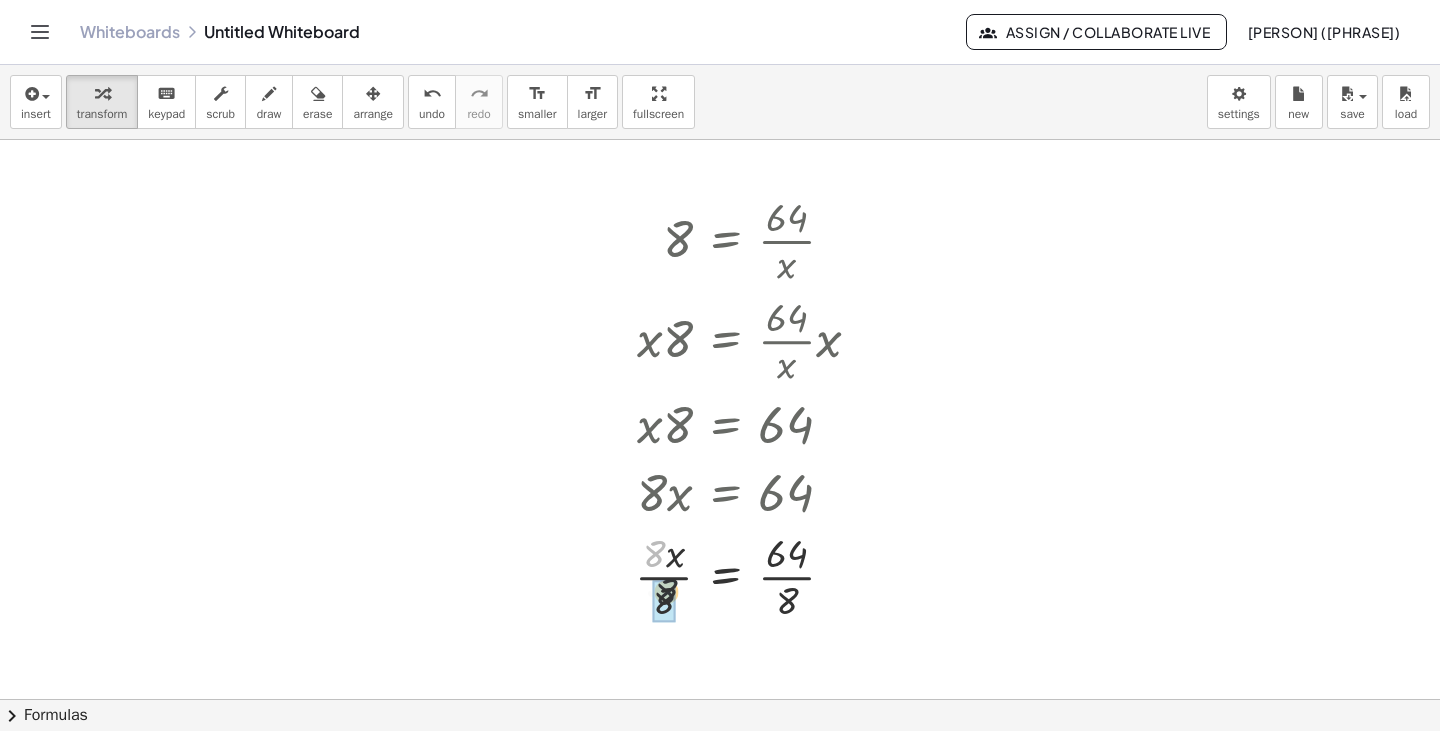 drag, startPoint x: 648, startPoint y: 562, endPoint x: 656, endPoint y: 590, distance: 29.12044 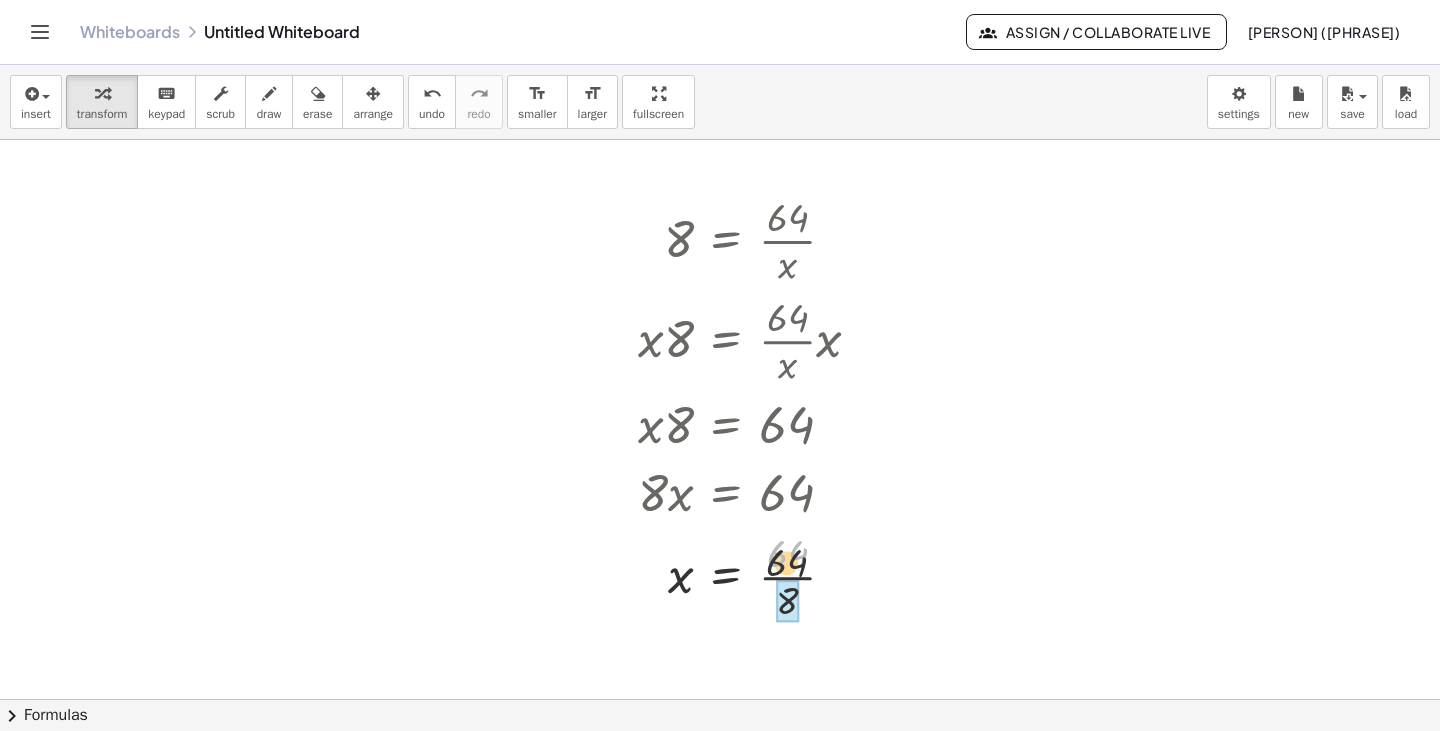 drag, startPoint x: 794, startPoint y: 560, endPoint x: 791, endPoint y: 594, distance: 34.132095 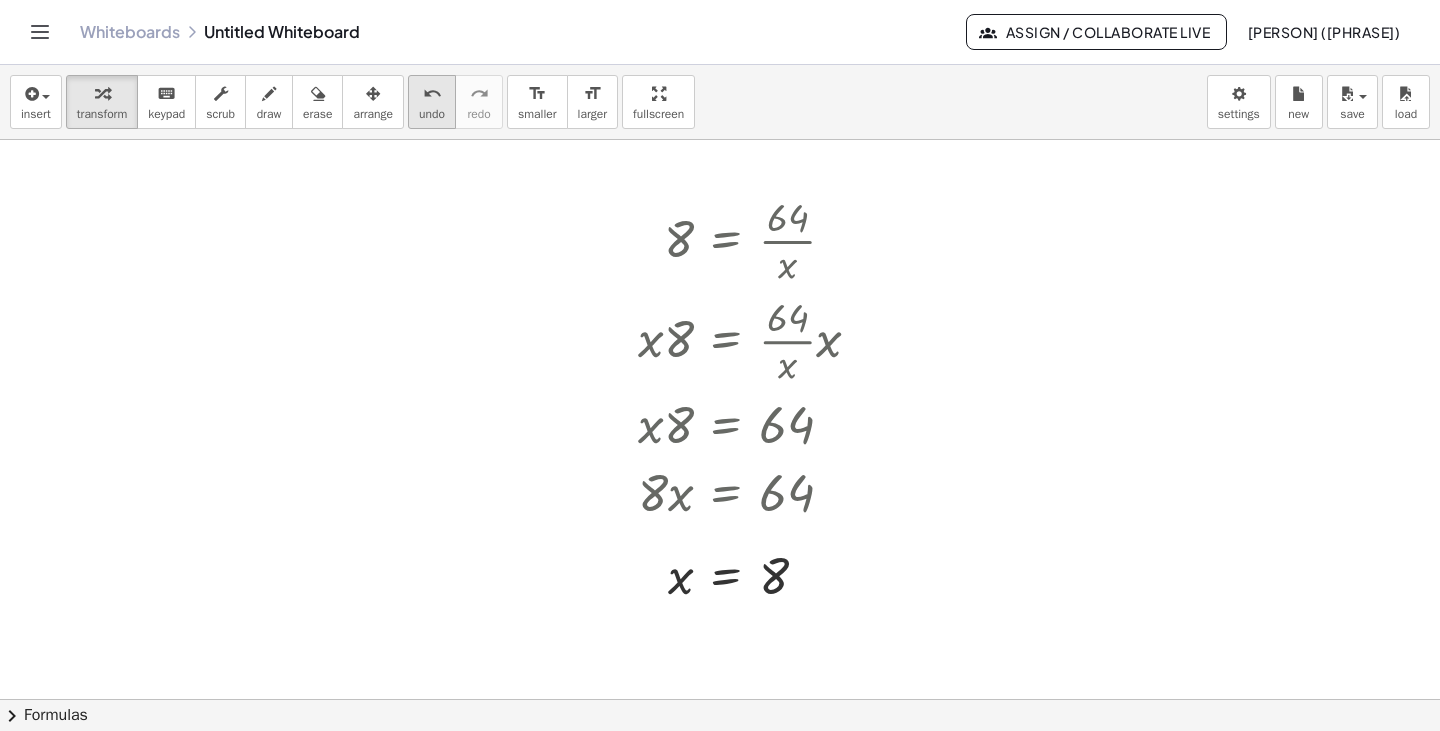 click on "undo" at bounding box center (432, 114) 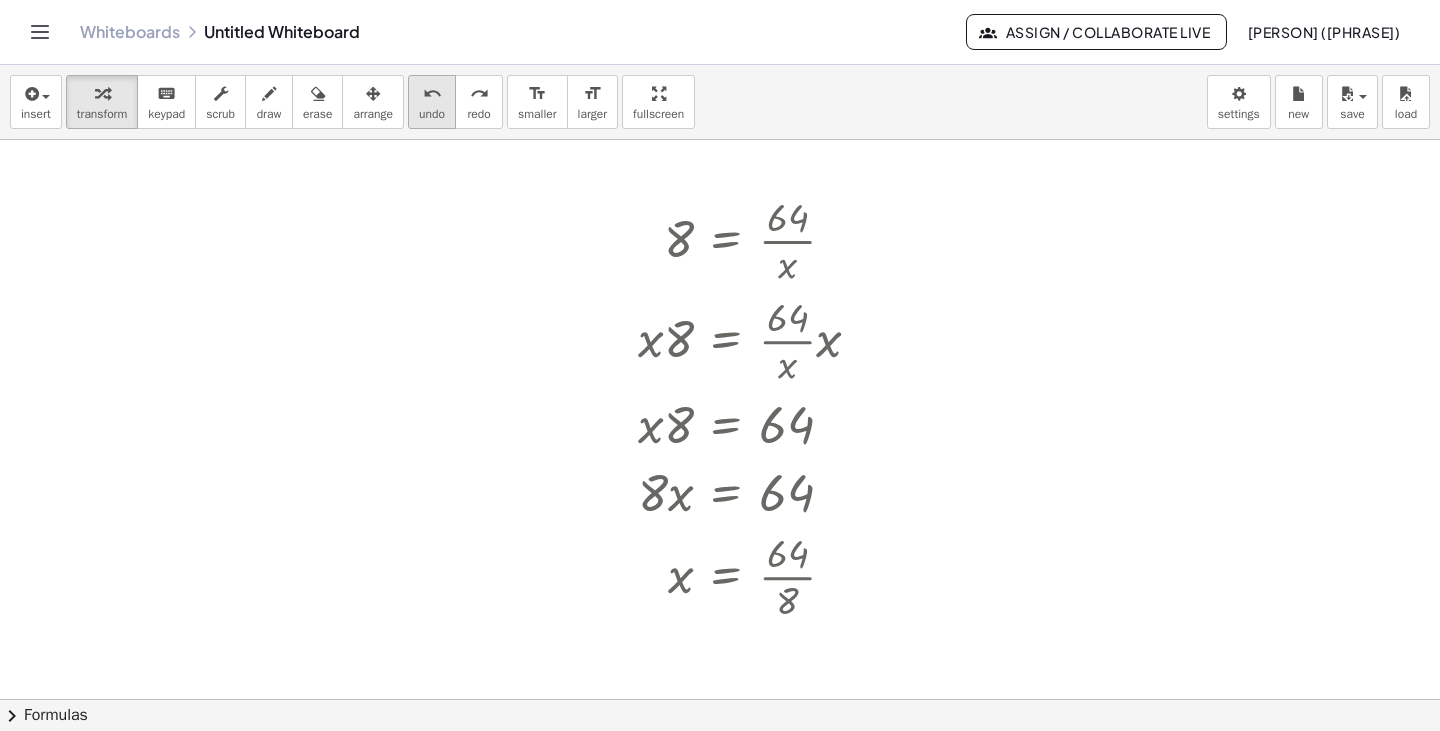 click on "undo" at bounding box center (432, 114) 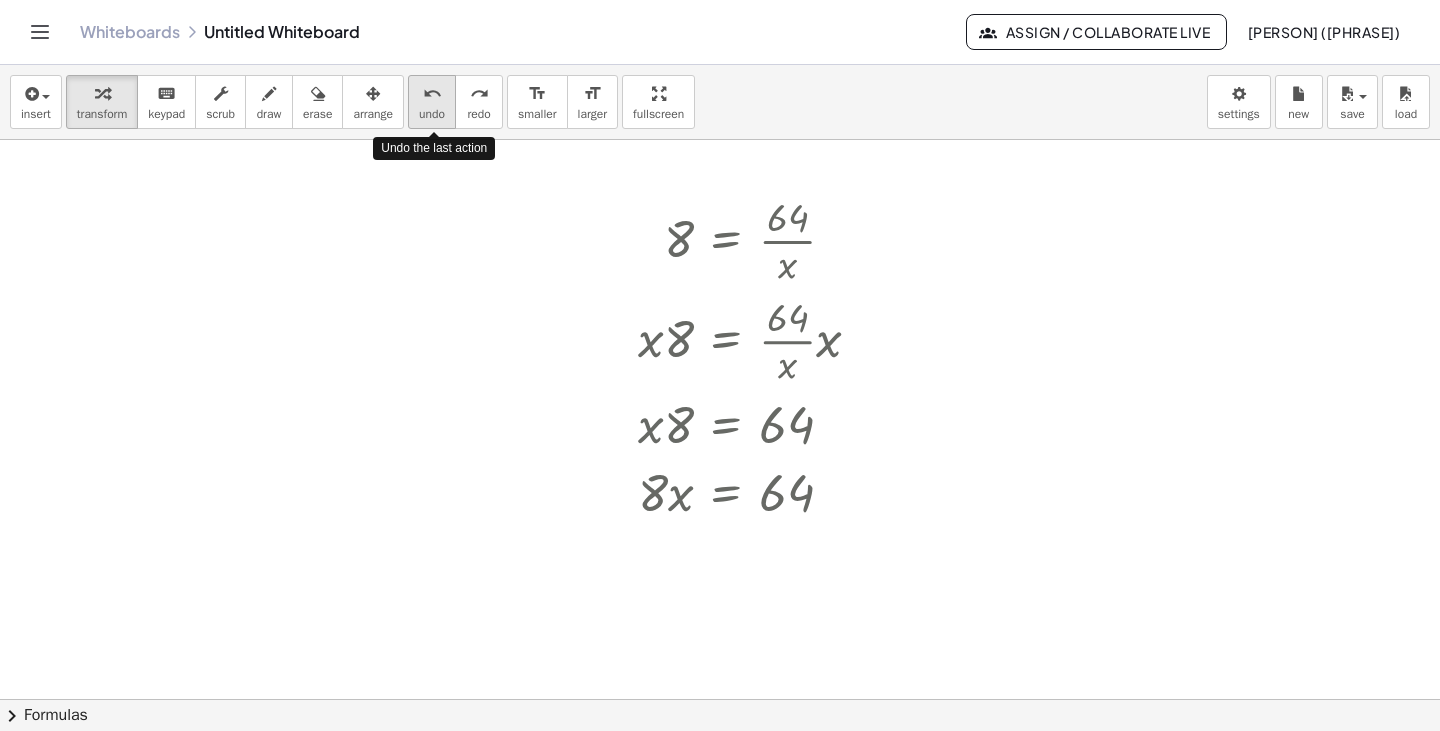 click on "undo" at bounding box center (432, 114) 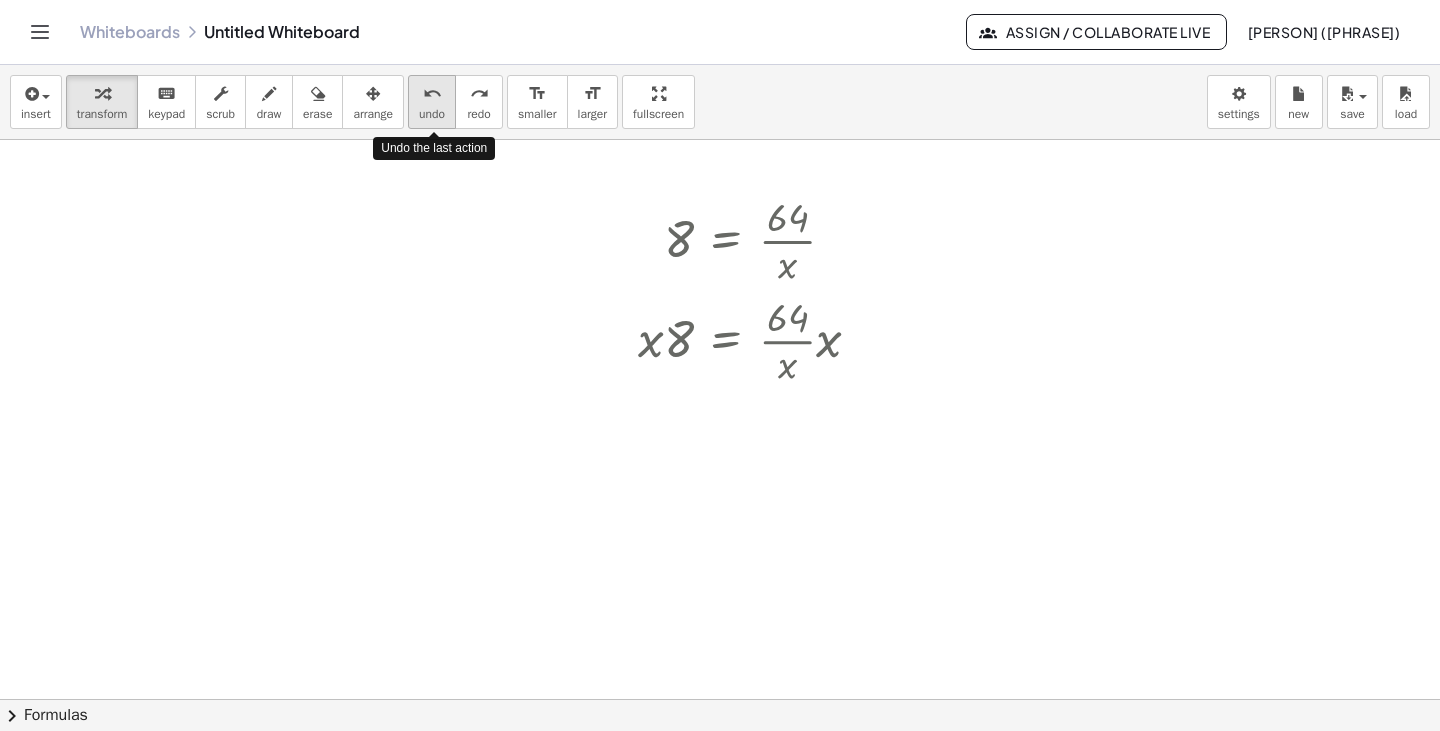 click on "undo" at bounding box center (432, 114) 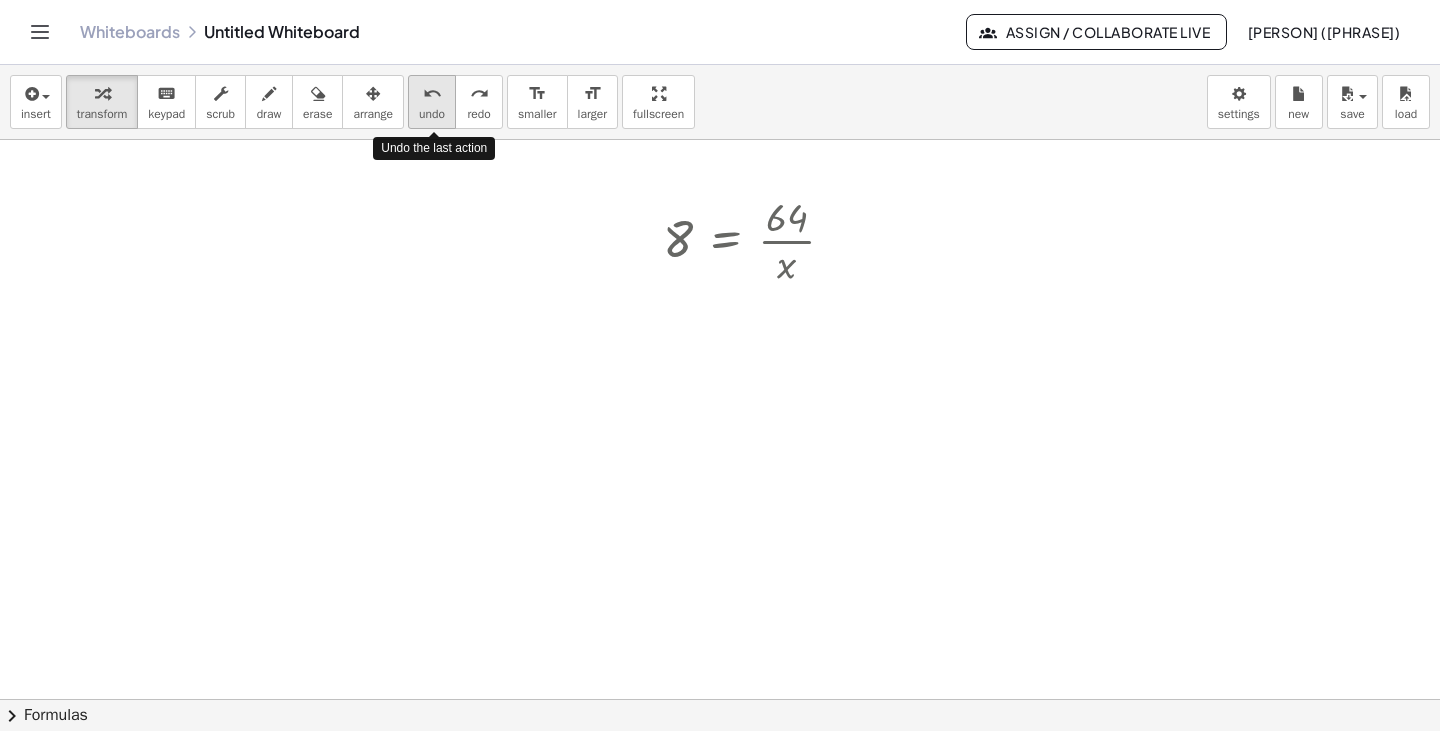click on "undo" at bounding box center (432, 114) 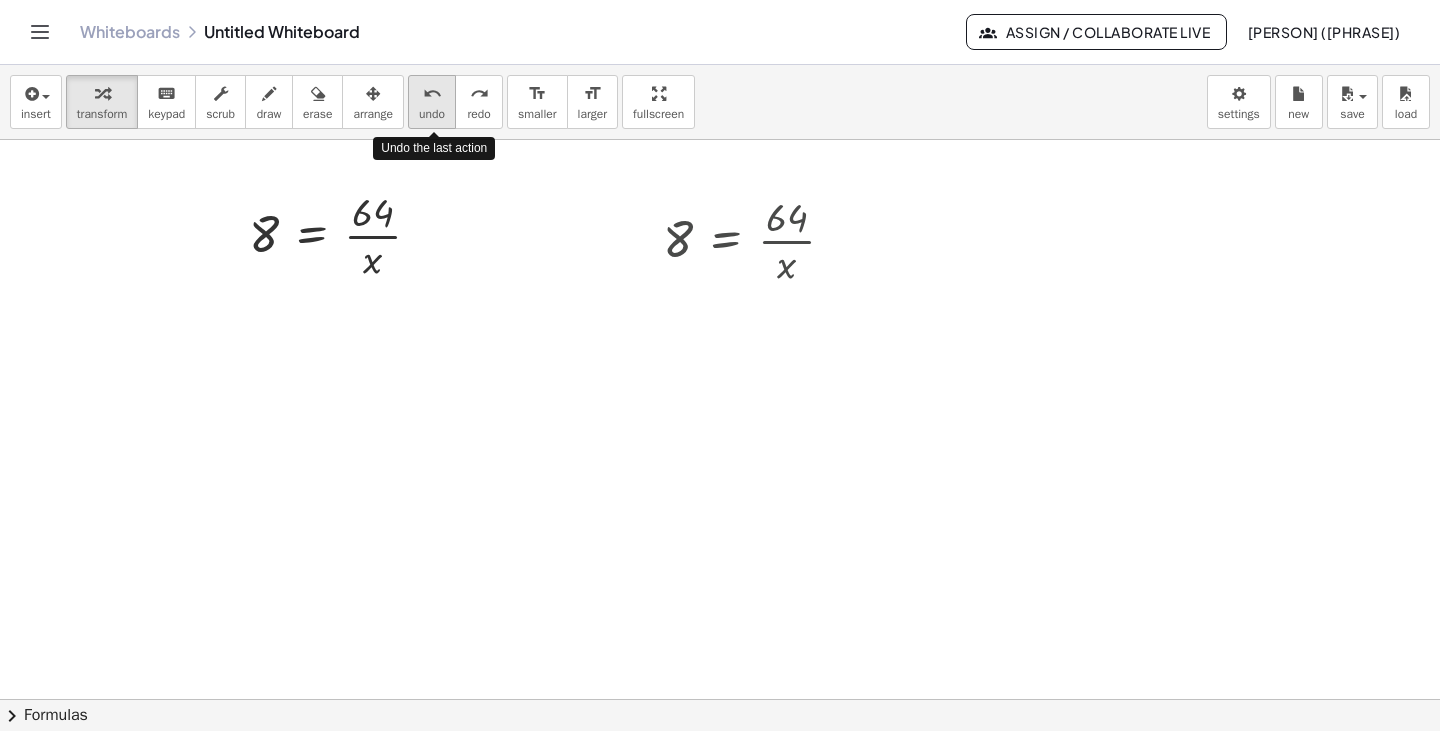 click on "undo" at bounding box center [432, 114] 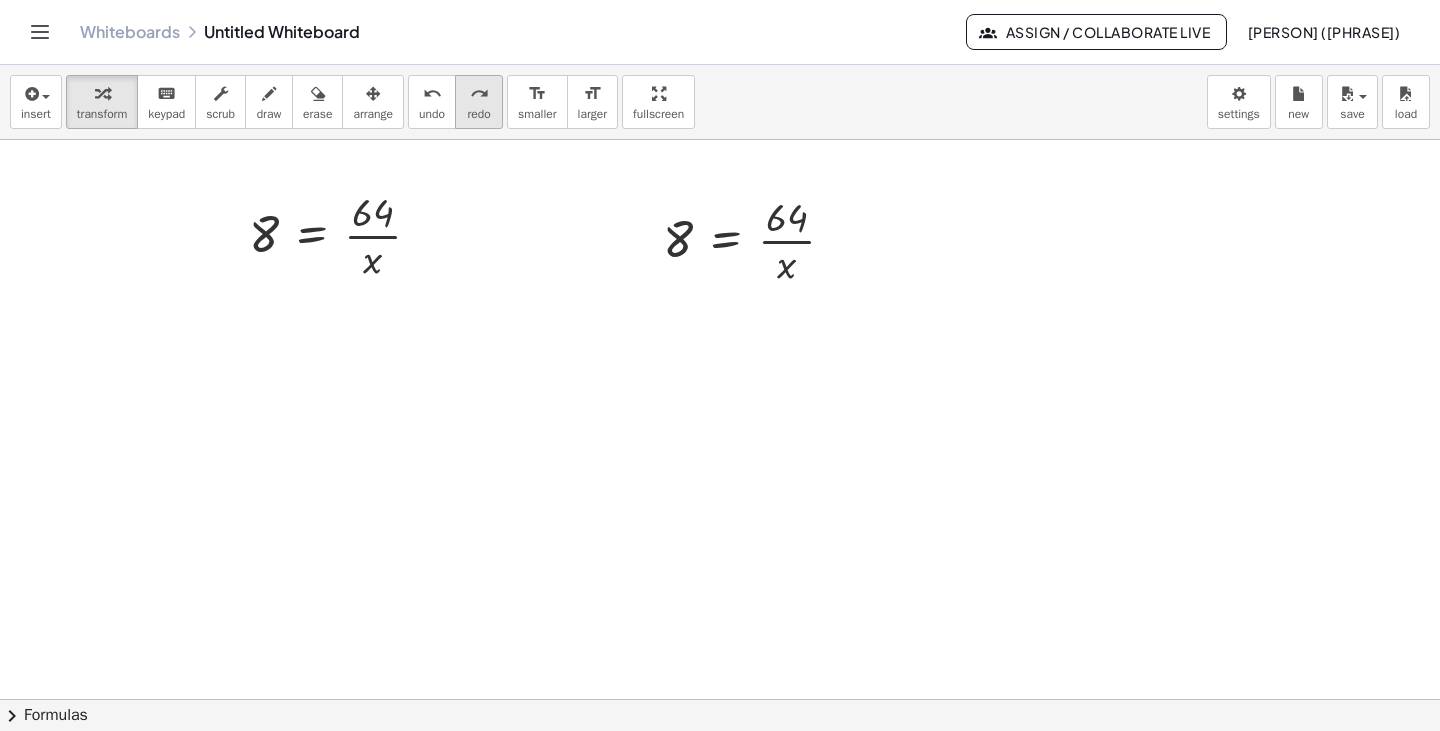 click on "redo" at bounding box center [478, 114] 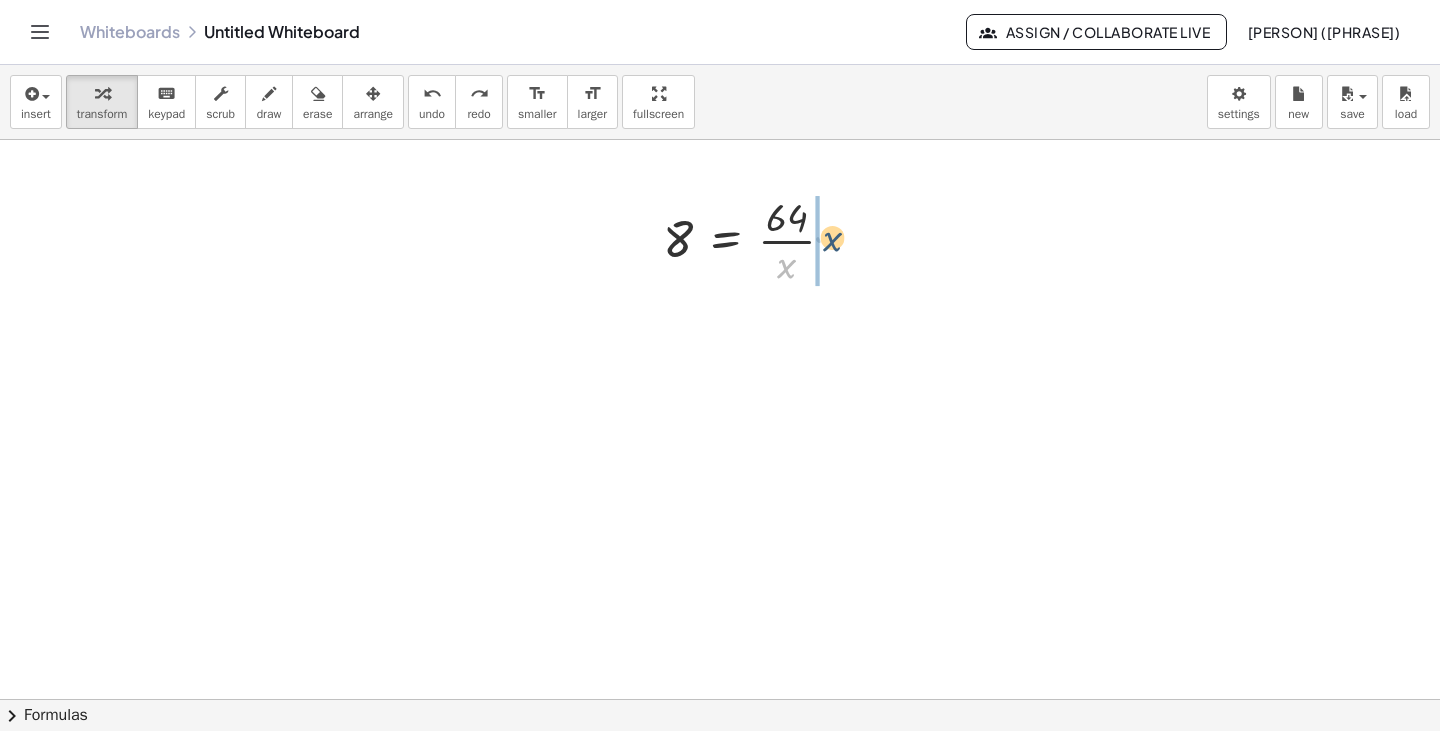drag, startPoint x: 788, startPoint y: 272, endPoint x: 828, endPoint y: 245, distance: 48.259712 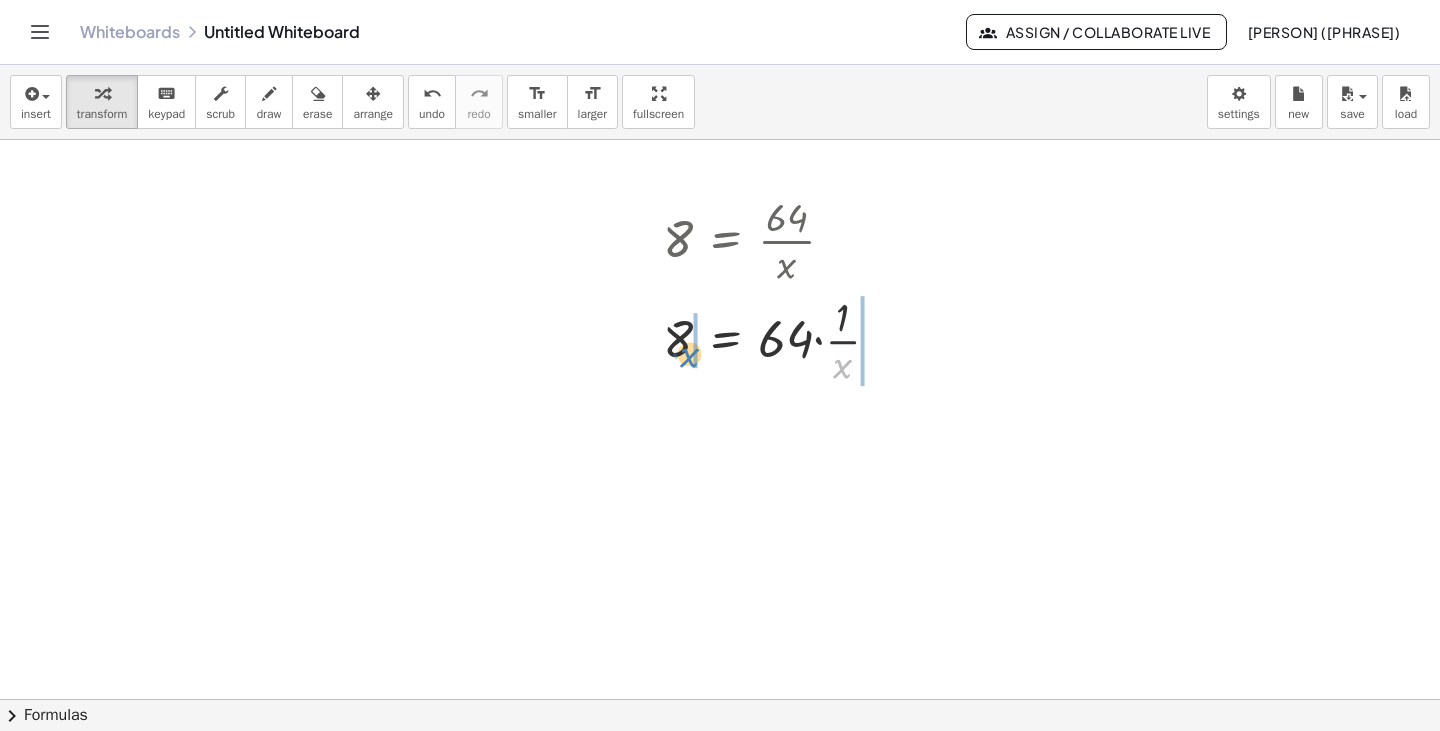 drag, startPoint x: 840, startPoint y: 366, endPoint x: 689, endPoint y: 359, distance: 151.16217 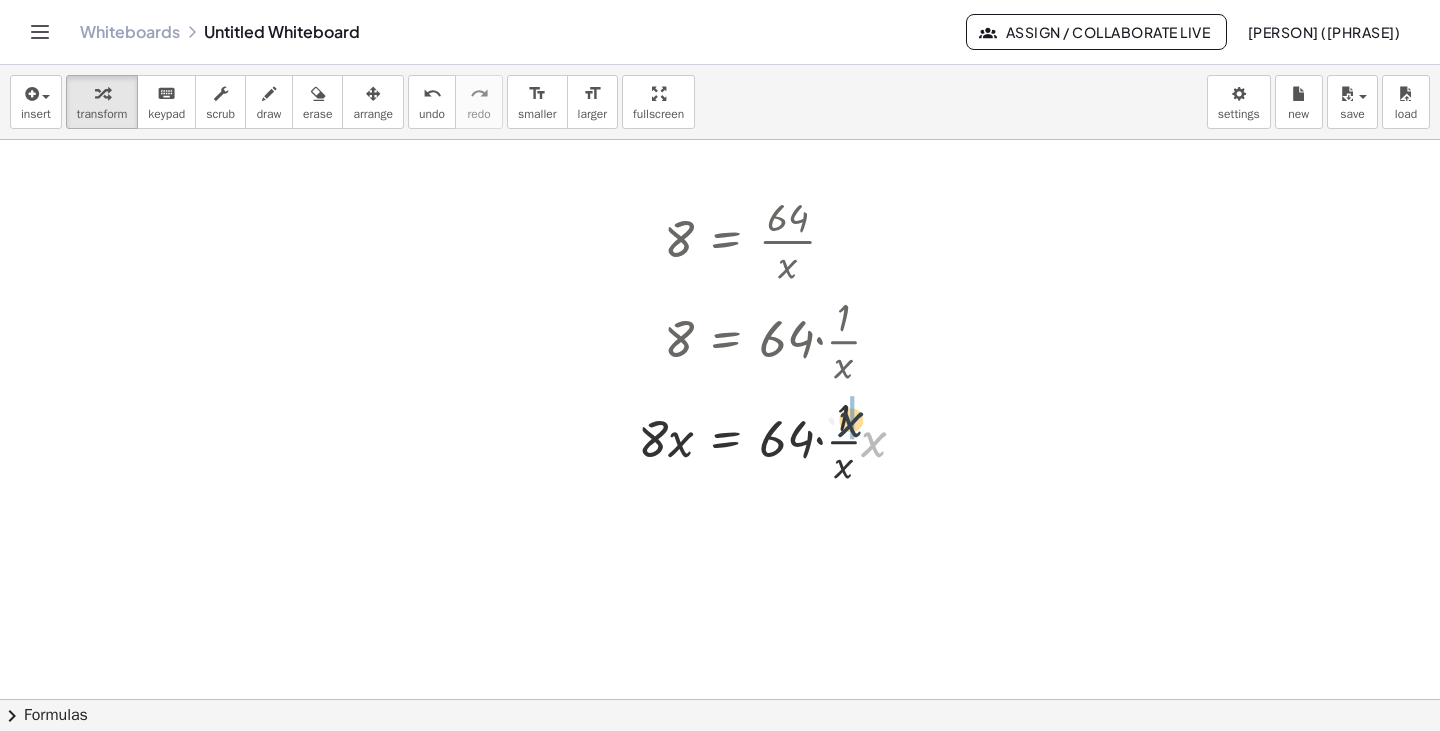 drag, startPoint x: 880, startPoint y: 448, endPoint x: 856, endPoint y: 427, distance: 31.890438 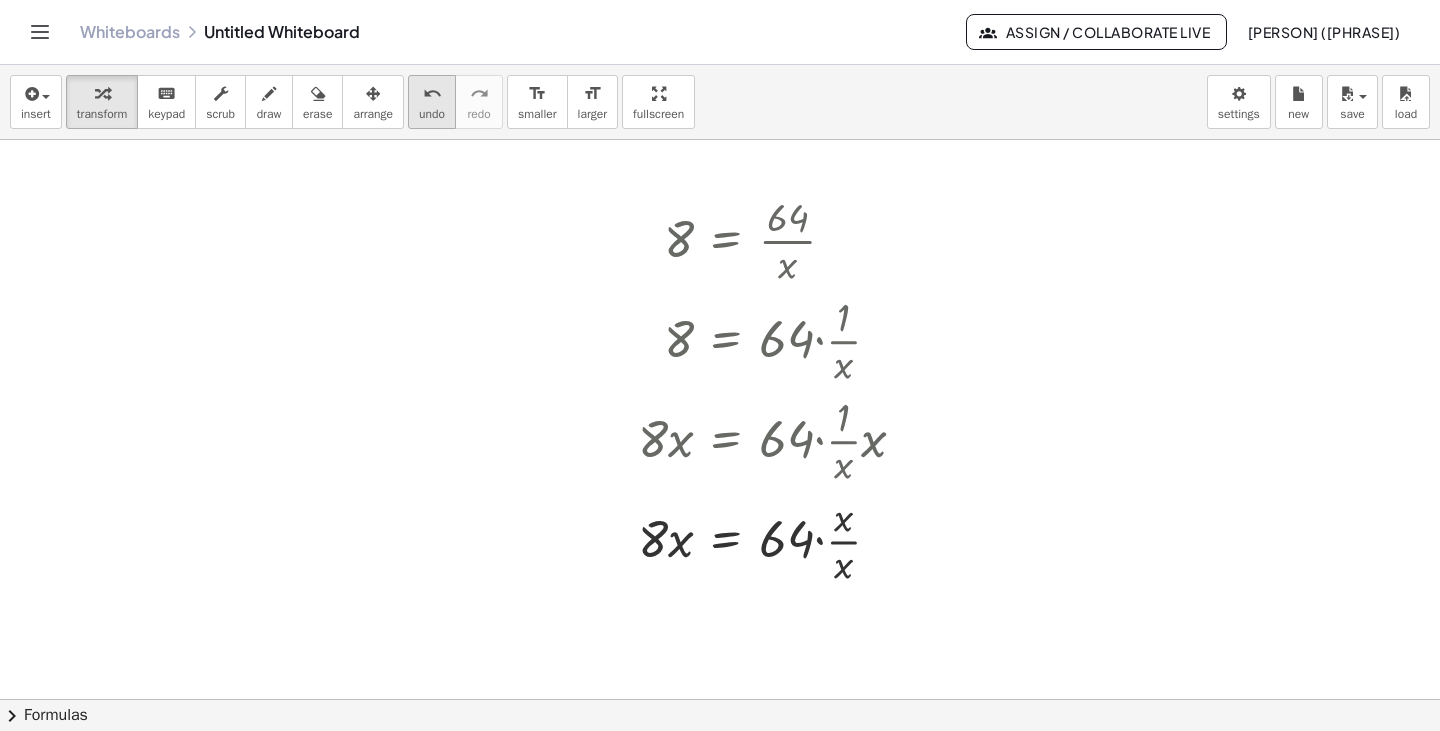 click on "undo" at bounding box center [432, 114] 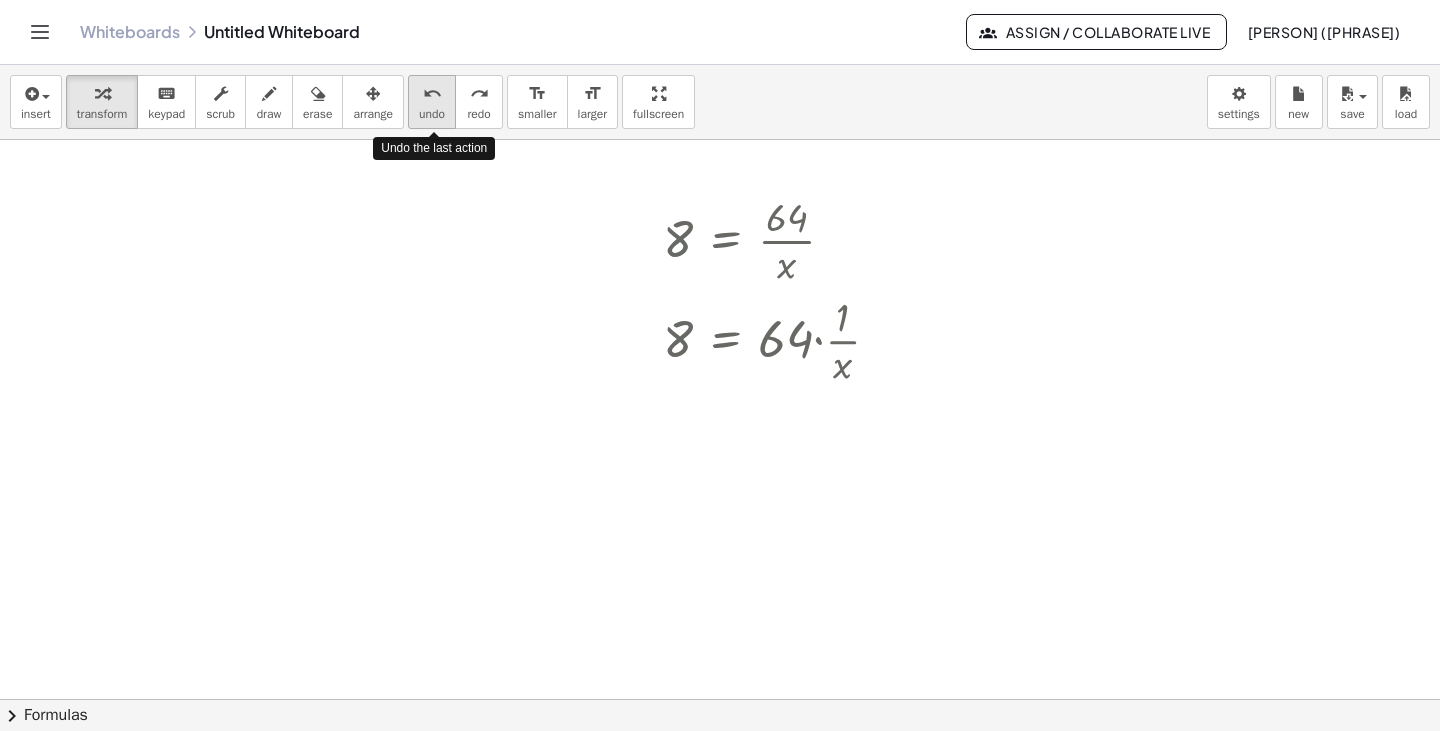 click on "undo" at bounding box center (432, 114) 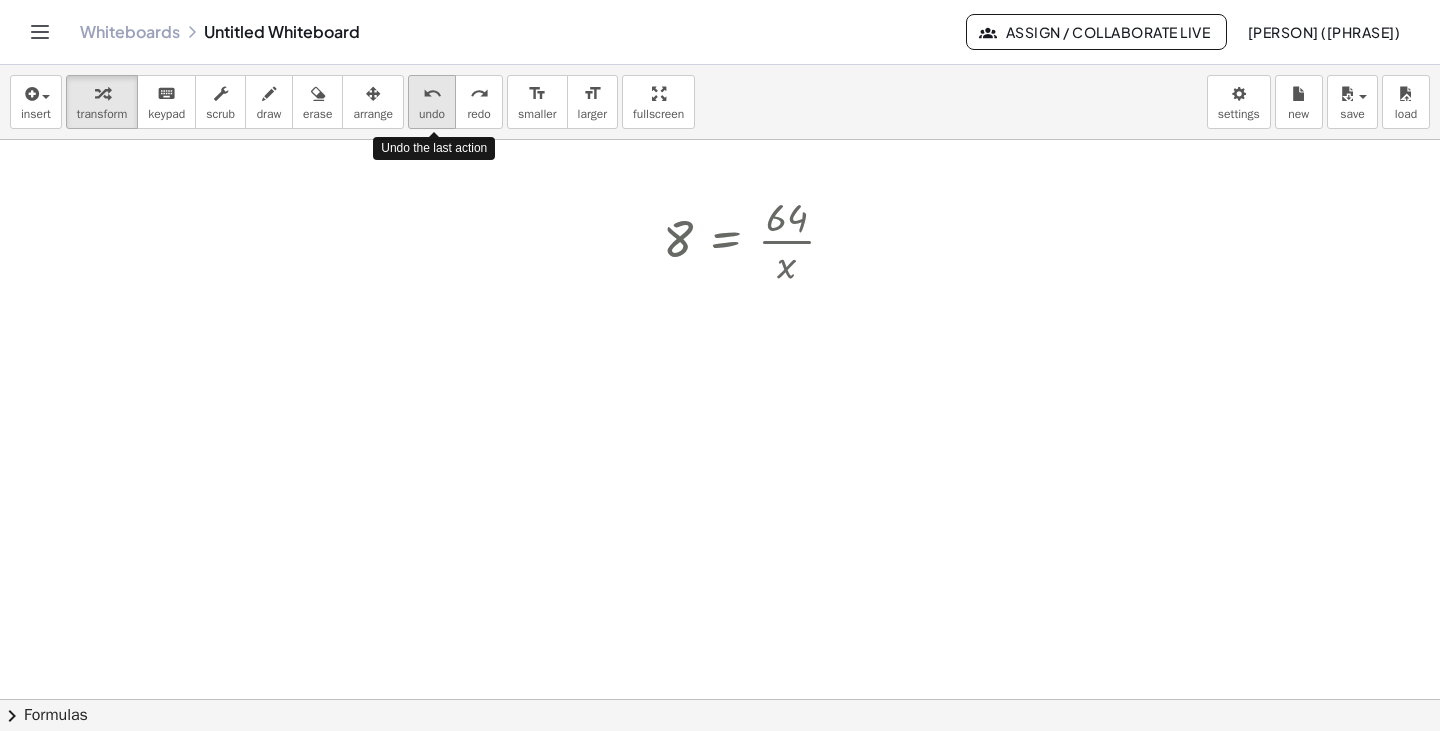 click on "undo" at bounding box center (432, 114) 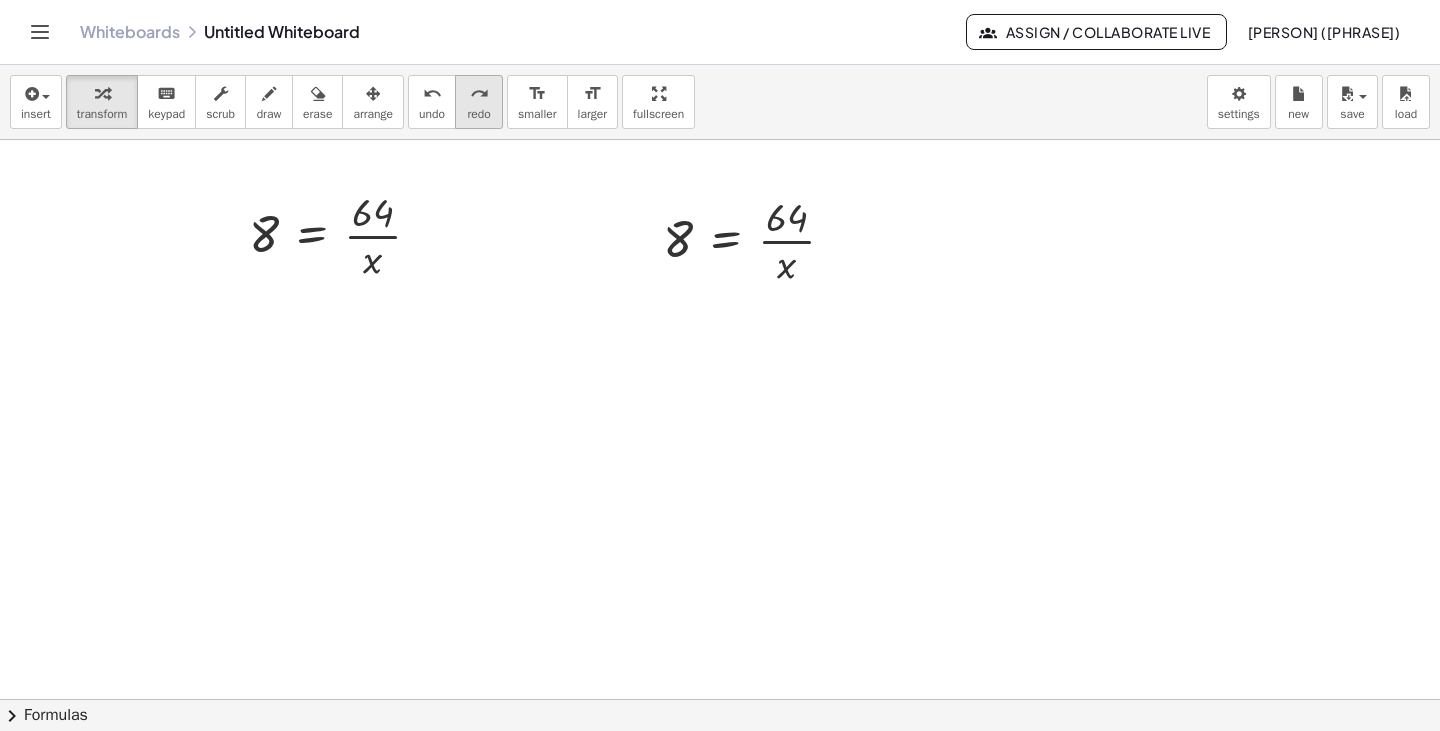click on "redo" at bounding box center [478, 114] 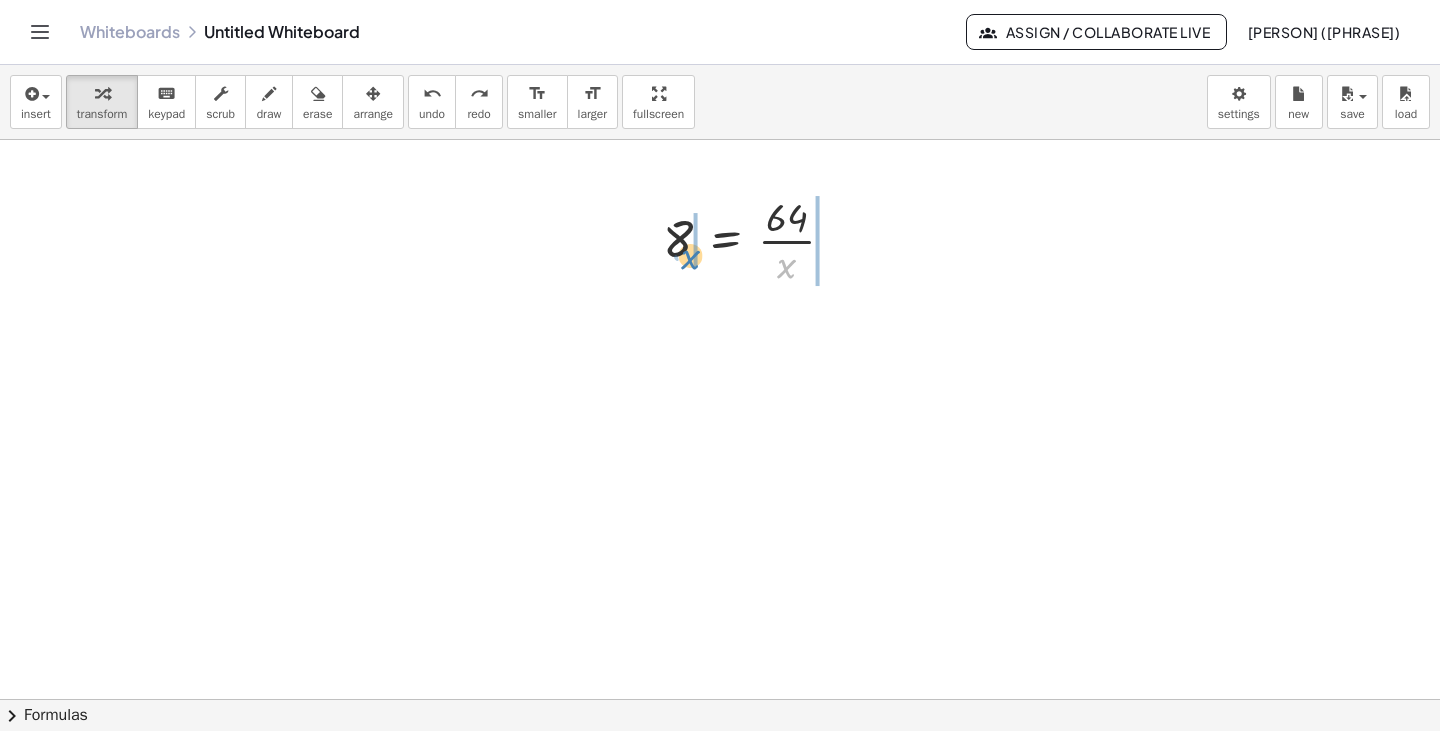 drag, startPoint x: 721, startPoint y: 258, endPoint x: 699, endPoint y: 258, distance: 22 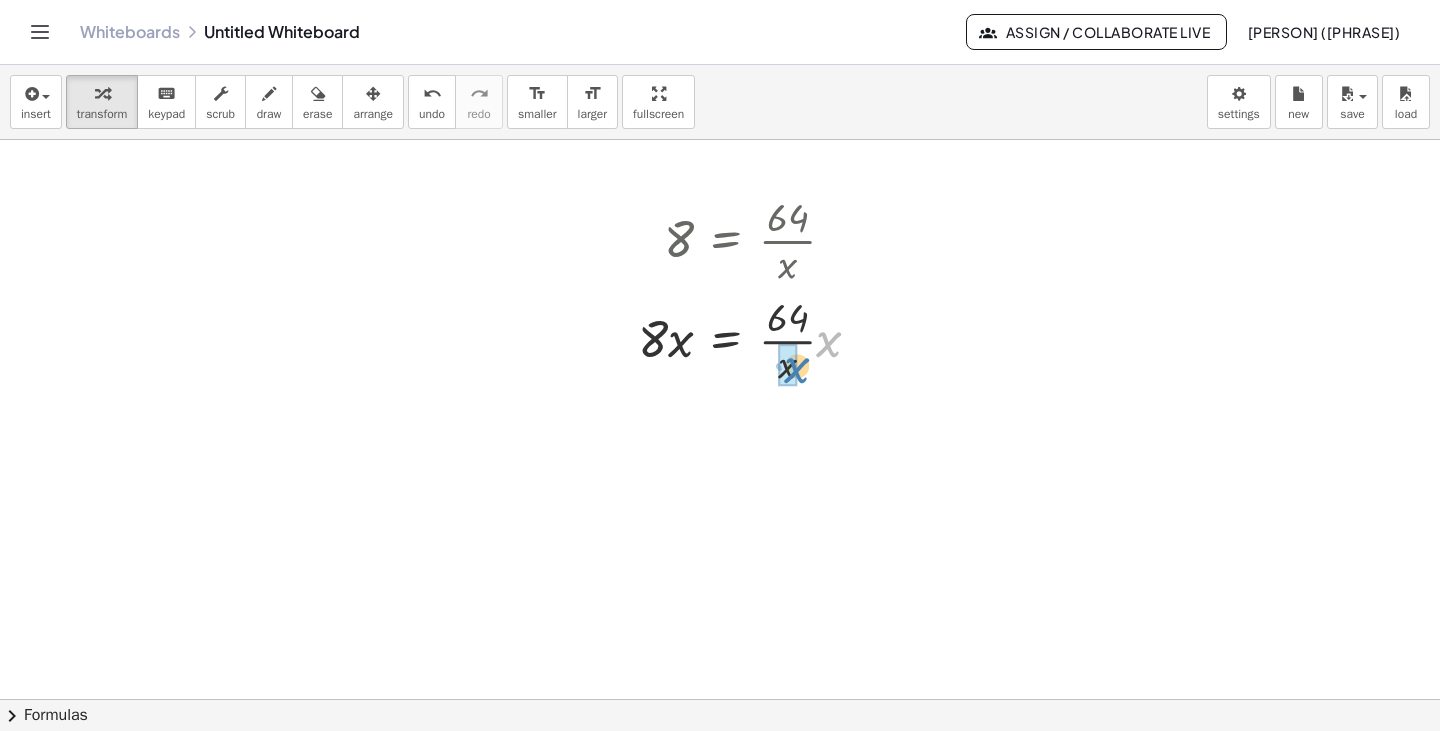 drag, startPoint x: 831, startPoint y: 344, endPoint x: 799, endPoint y: 370, distance: 41.231056 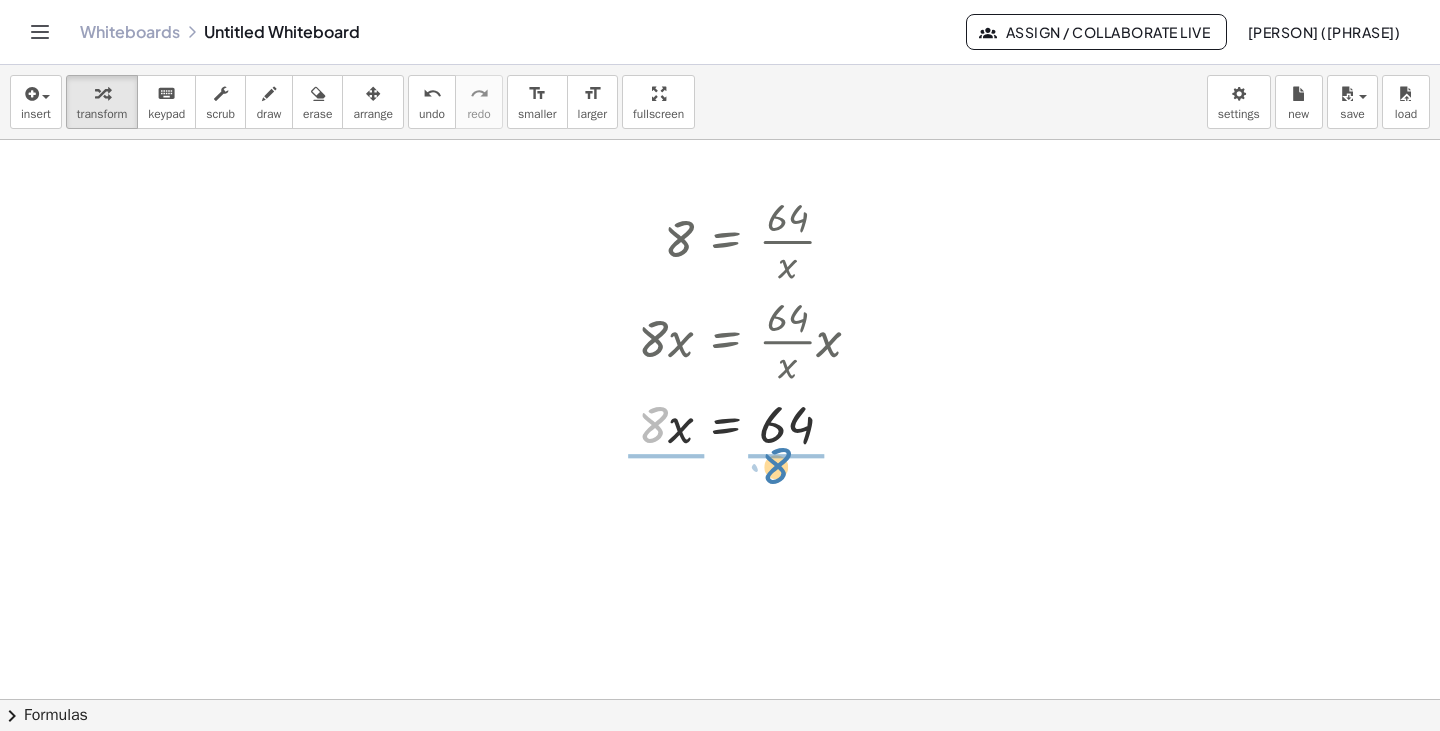 drag, startPoint x: 651, startPoint y: 433, endPoint x: 774, endPoint y: 474, distance: 129.65338 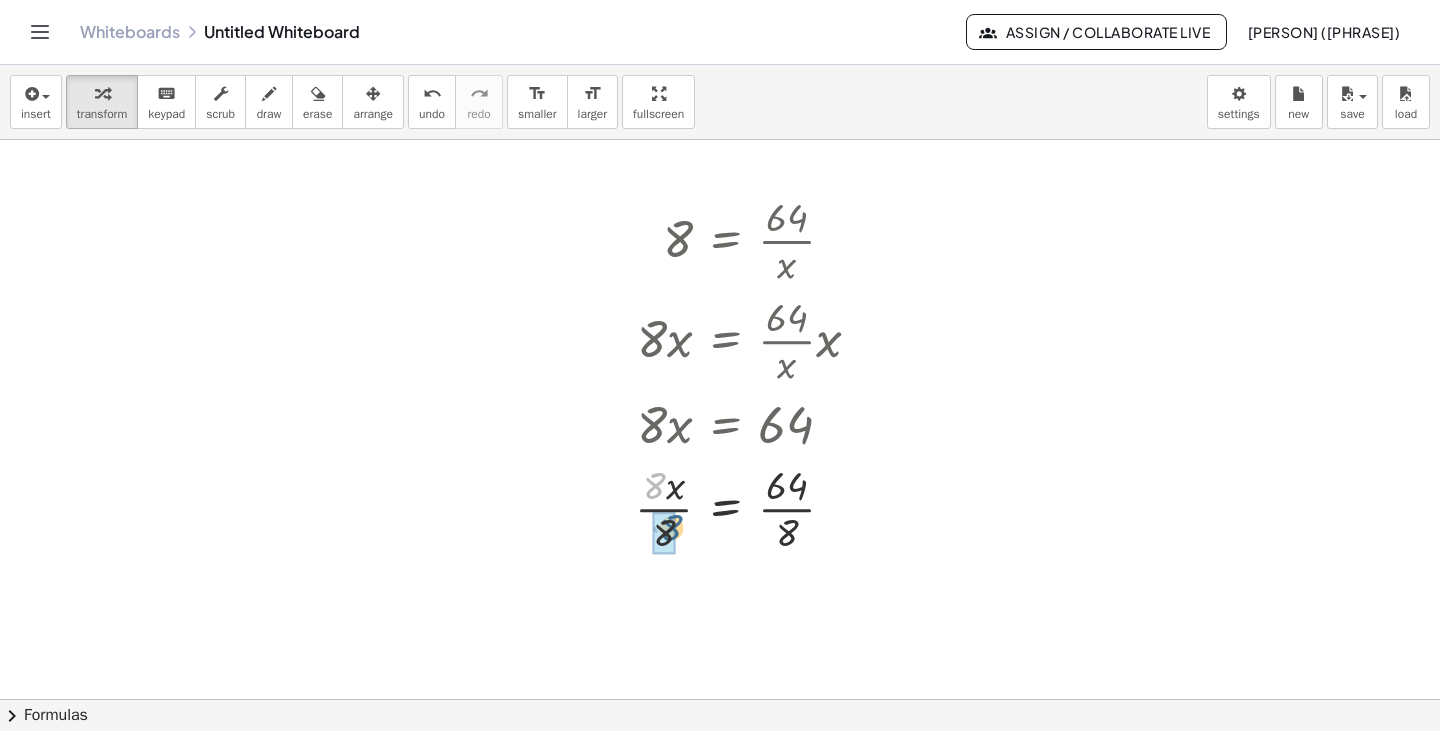 drag, startPoint x: 649, startPoint y: 487, endPoint x: 666, endPoint y: 529, distance: 45.310043 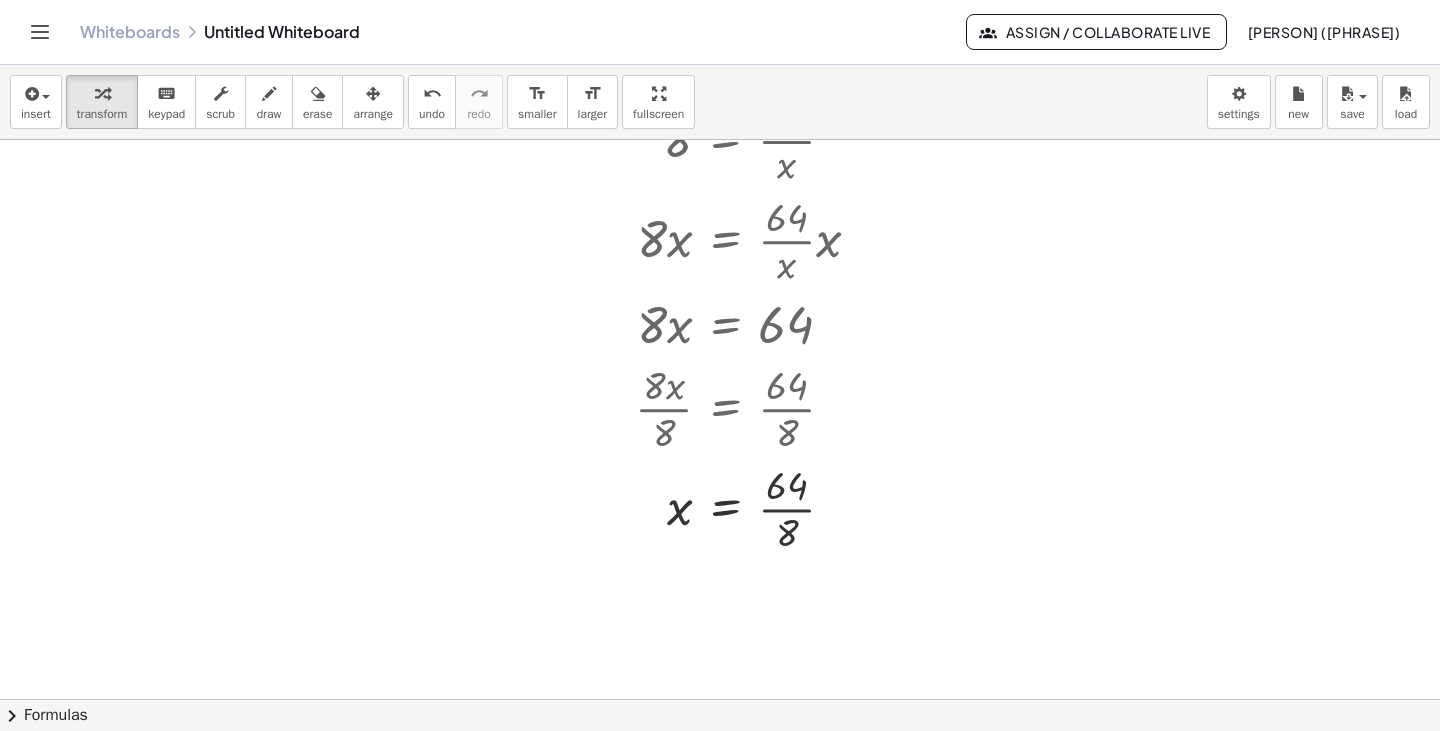 scroll, scrollTop: 200, scrollLeft: 0, axis: vertical 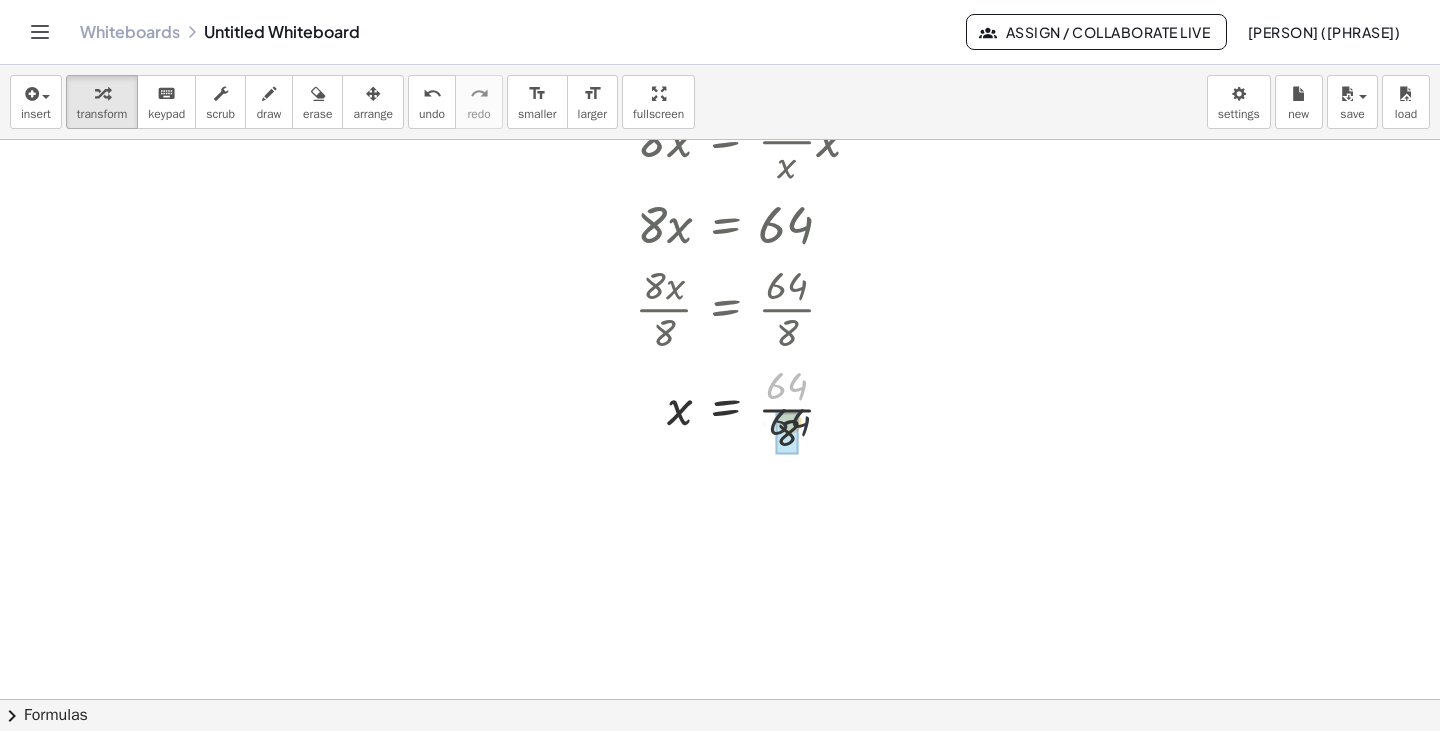 drag, startPoint x: 797, startPoint y: 388, endPoint x: 799, endPoint y: 432, distance: 44.04543 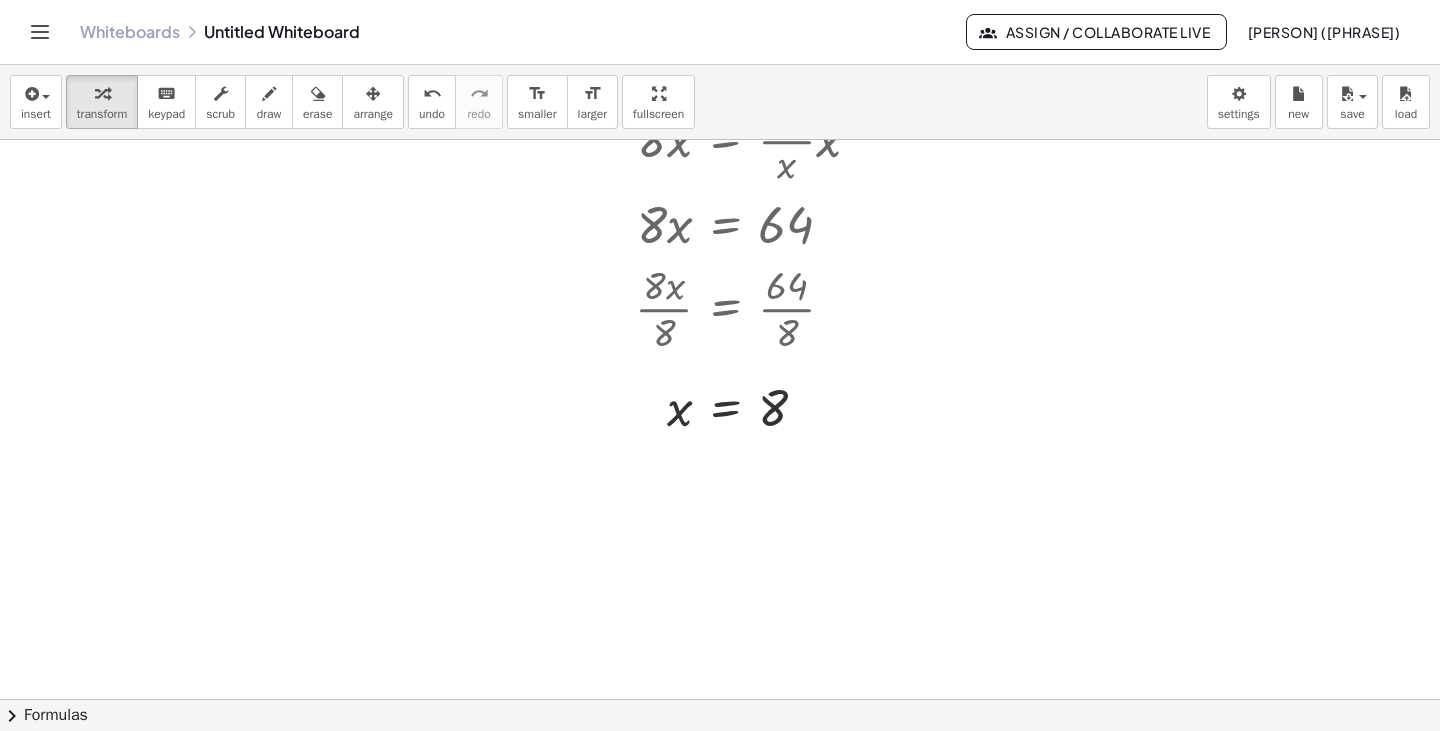 scroll, scrollTop: 0, scrollLeft: 0, axis: both 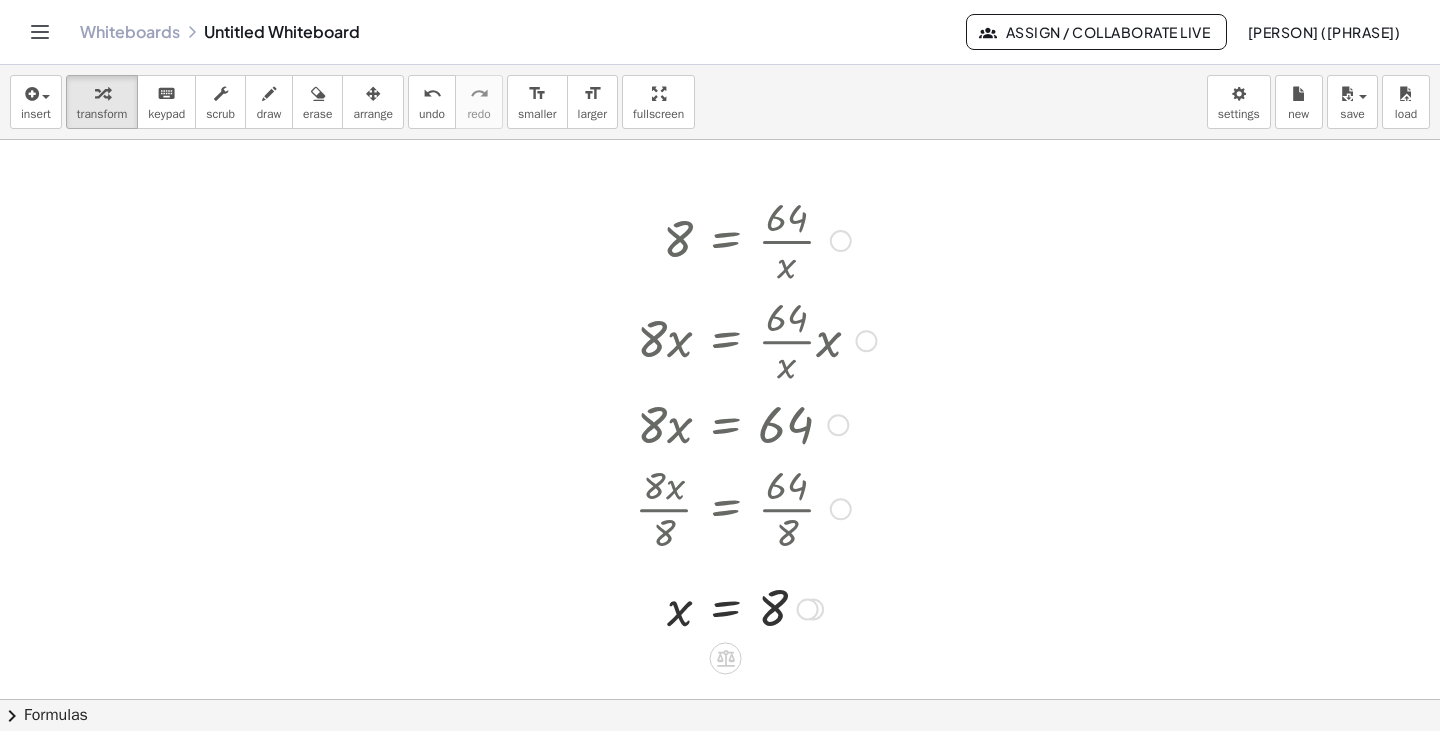 click at bounding box center (808, 609) 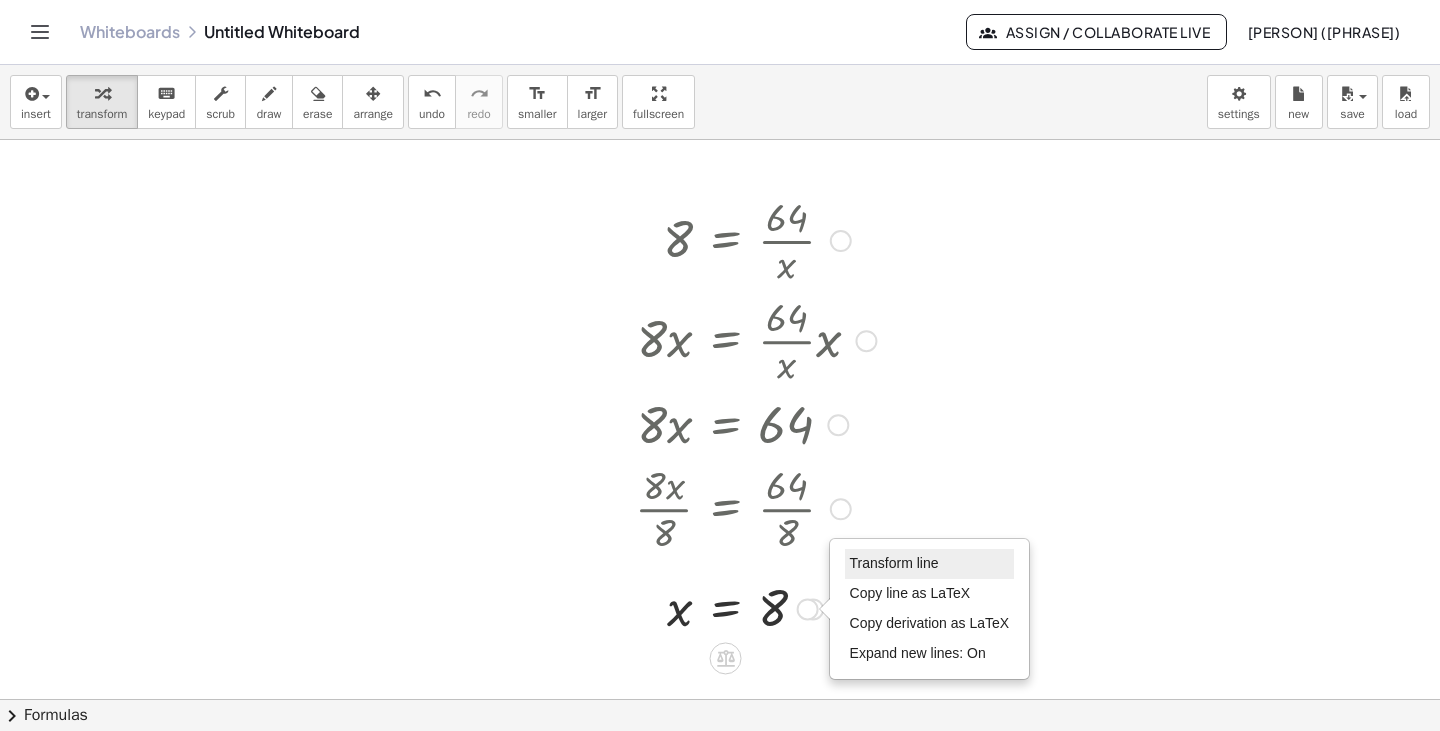 click on "Transform line" at bounding box center (894, 563) 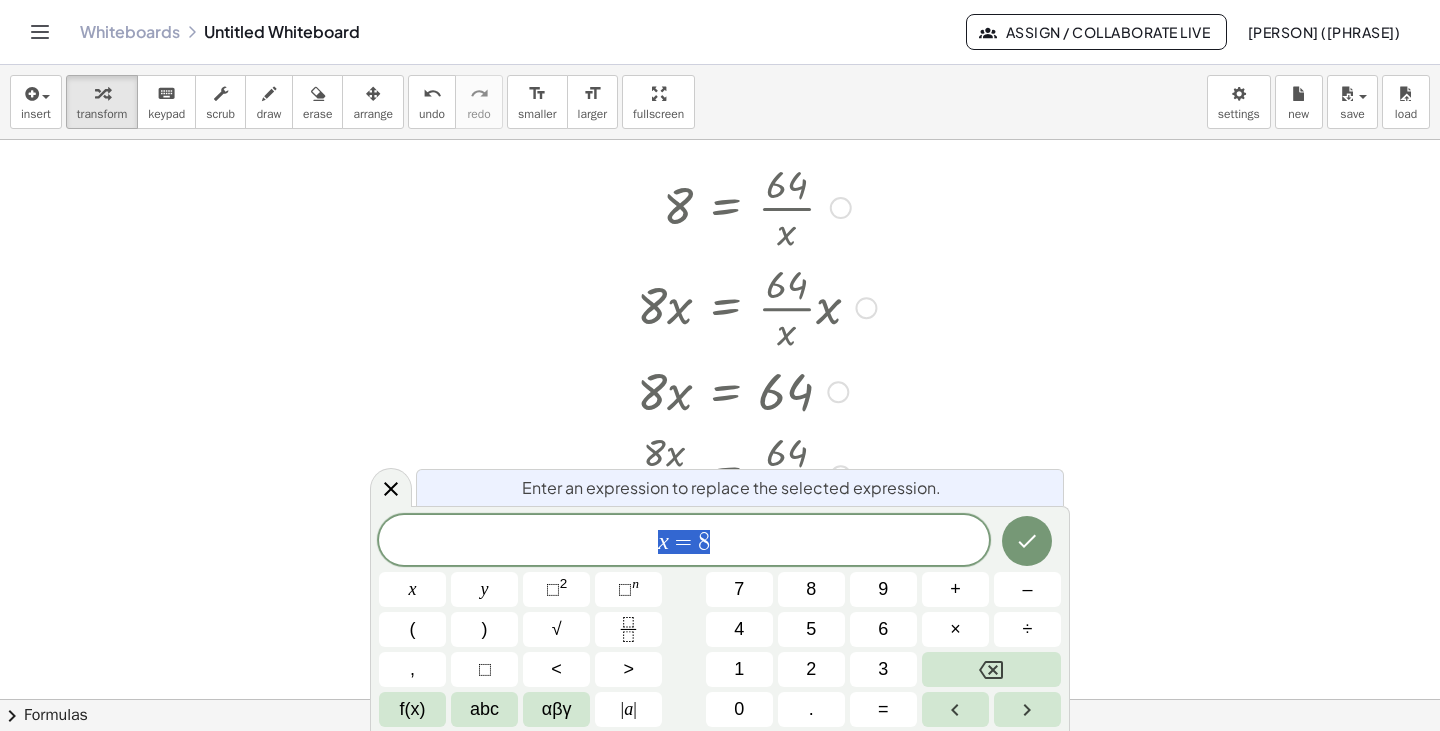 drag, startPoint x: 412, startPoint y: 486, endPoint x: 402, endPoint y: 489, distance: 10.440307 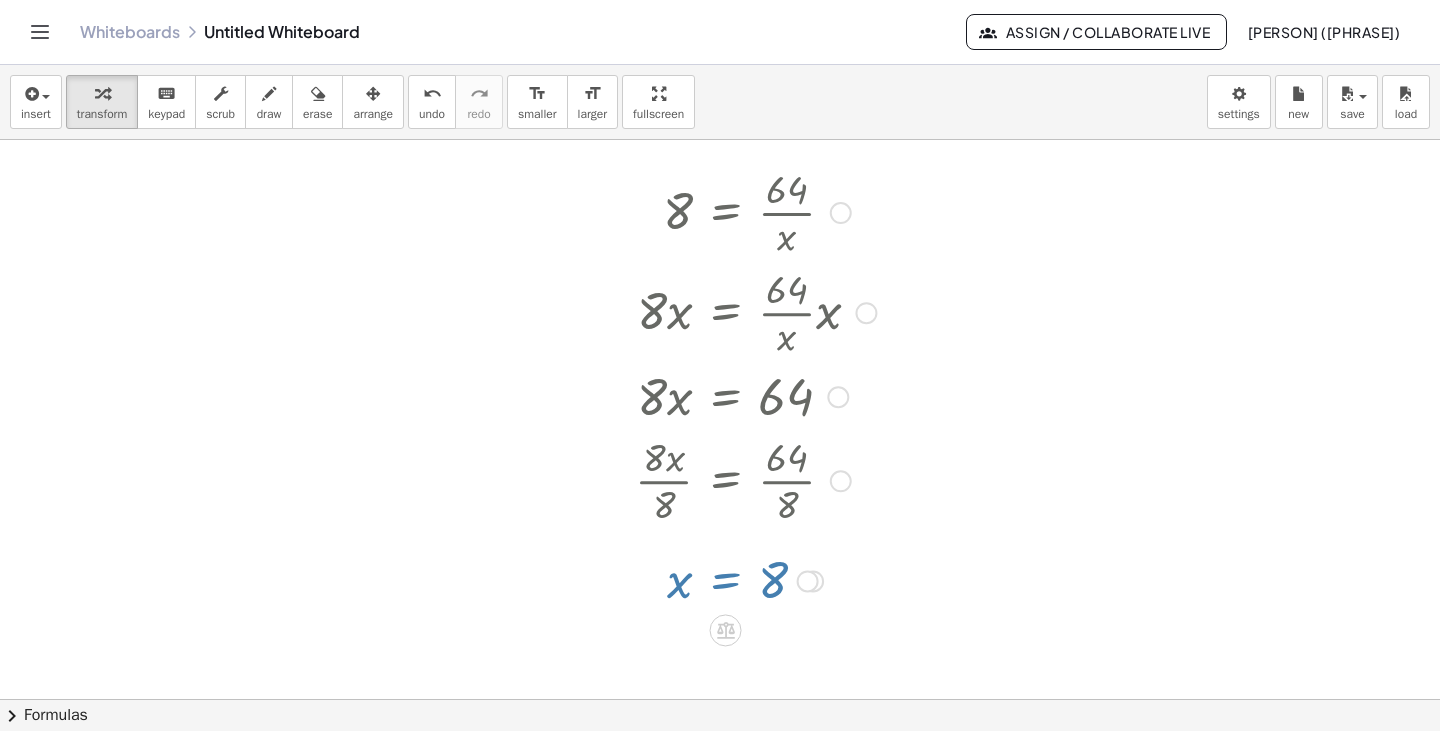 click at bounding box center (720, 671) 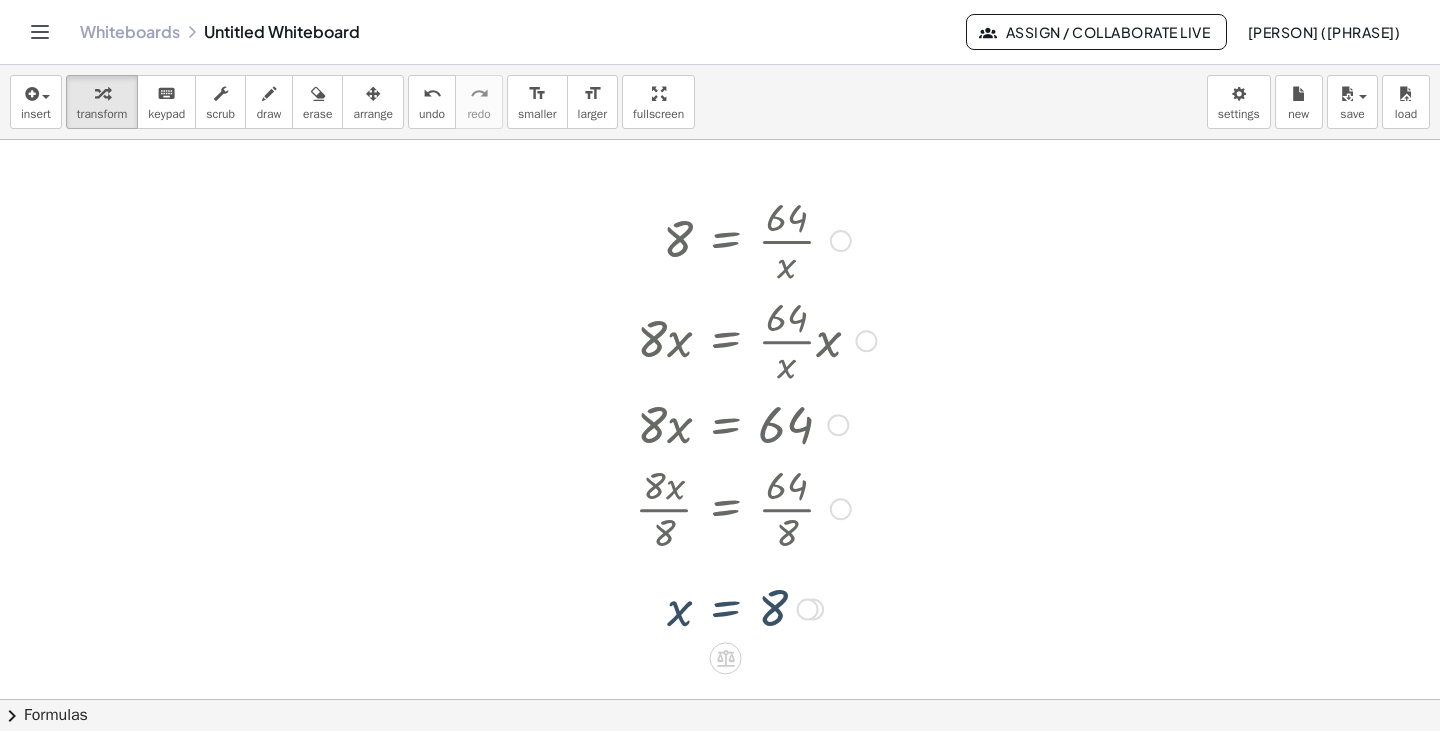 scroll, scrollTop: 0, scrollLeft: 0, axis: both 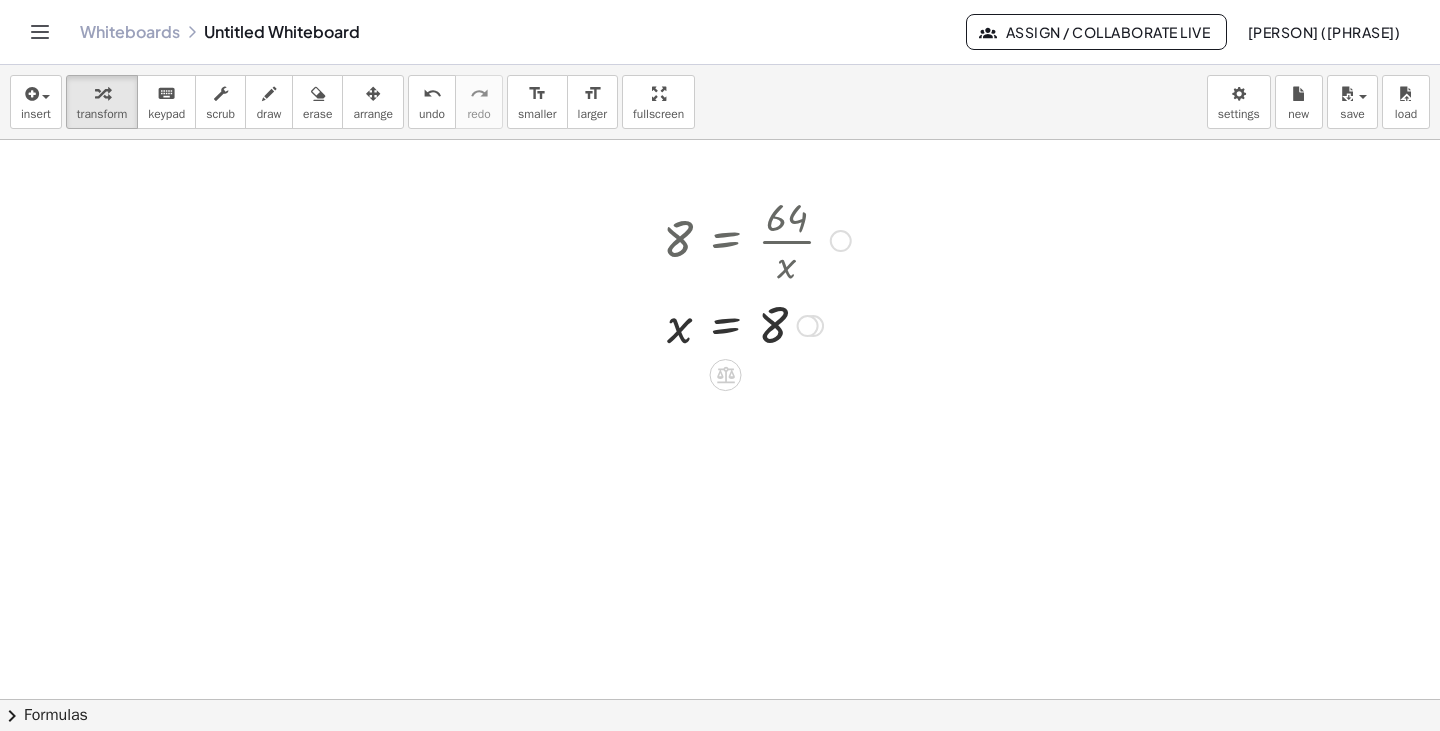 drag, startPoint x: 813, startPoint y: 607, endPoint x: 820, endPoint y: 317, distance: 290.08447 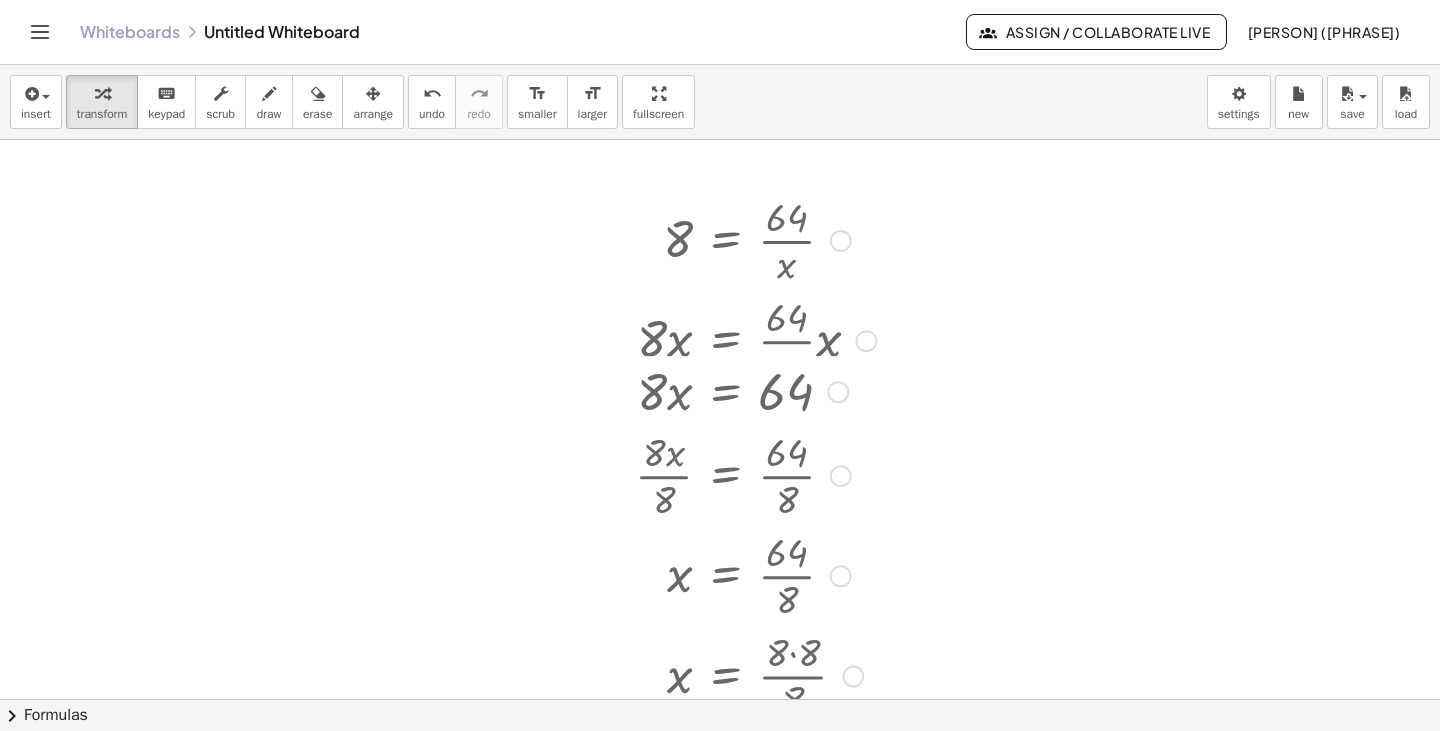drag, startPoint x: 803, startPoint y: 346, endPoint x: 713, endPoint y: 778, distance: 441.27542 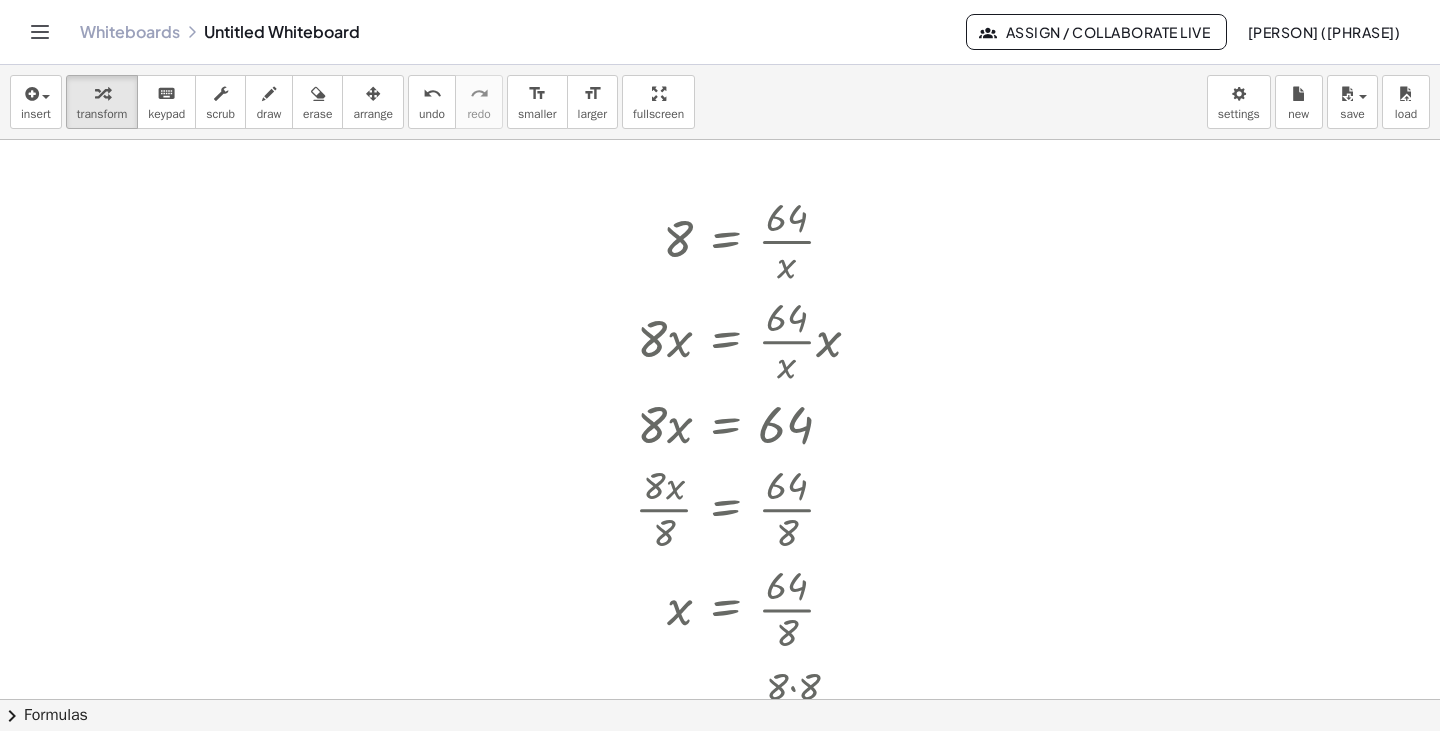 scroll, scrollTop: 300, scrollLeft: 0, axis: vertical 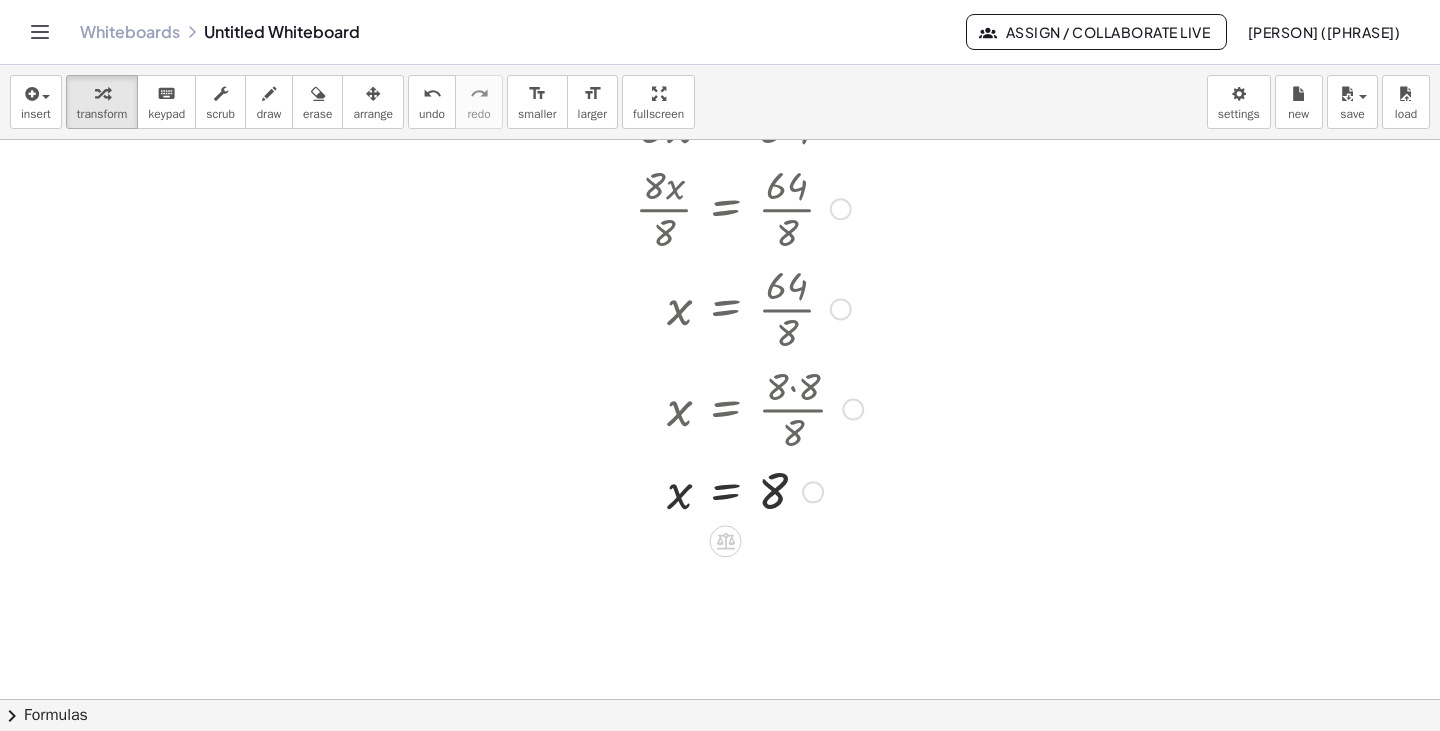 drag, startPoint x: 813, startPoint y: 493, endPoint x: 807, endPoint y: 553, distance: 60.299255 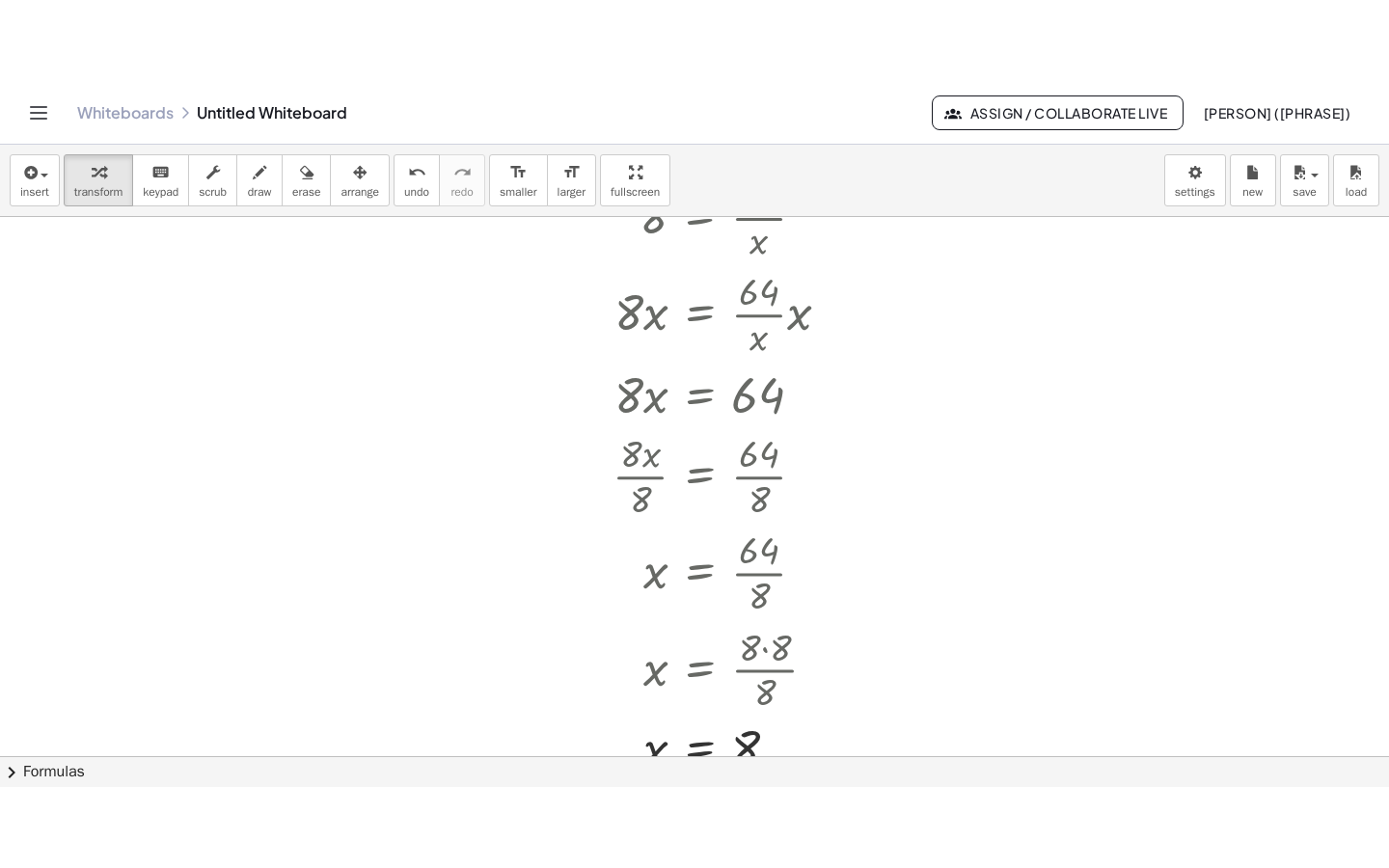 scroll, scrollTop: 96, scrollLeft: 0, axis: vertical 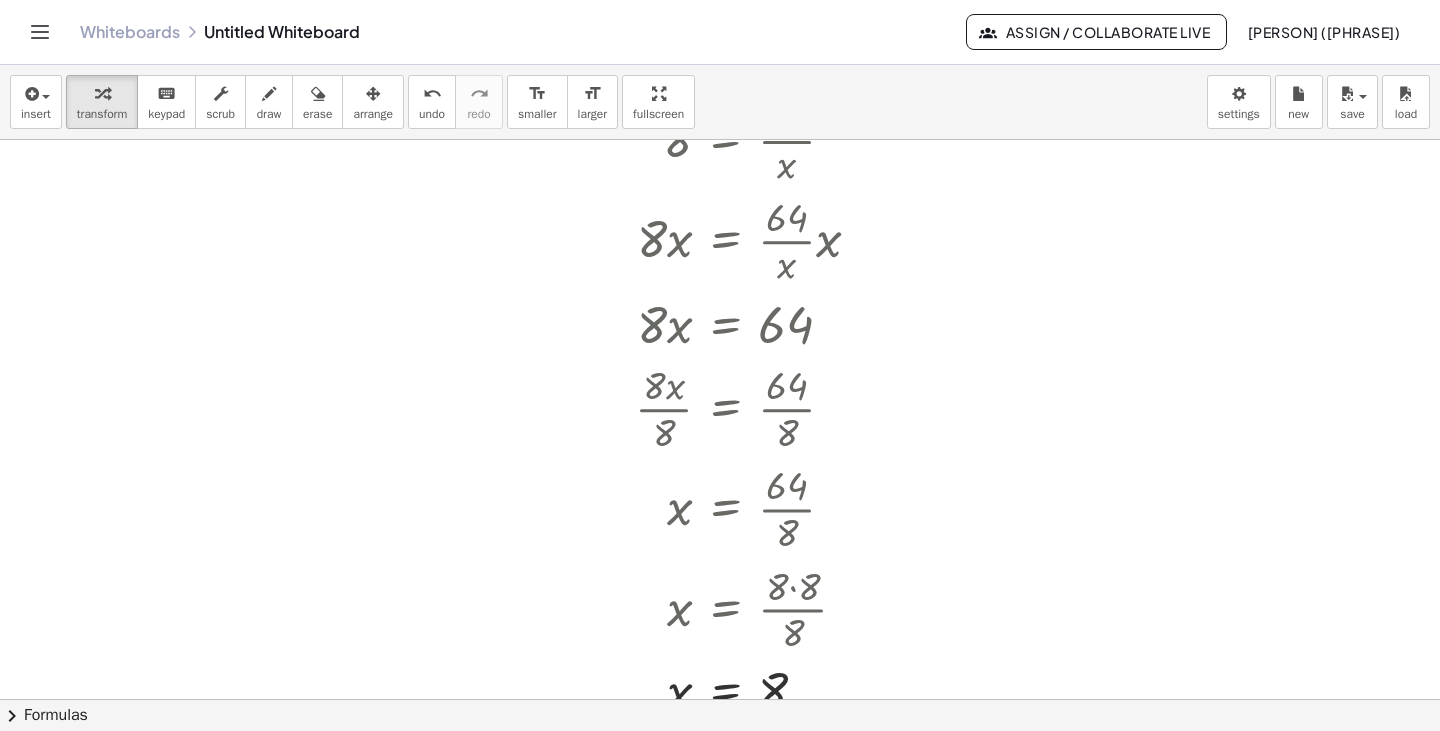 drag, startPoint x: 681, startPoint y: 114, endPoint x: 681, endPoint y: 235, distance: 121 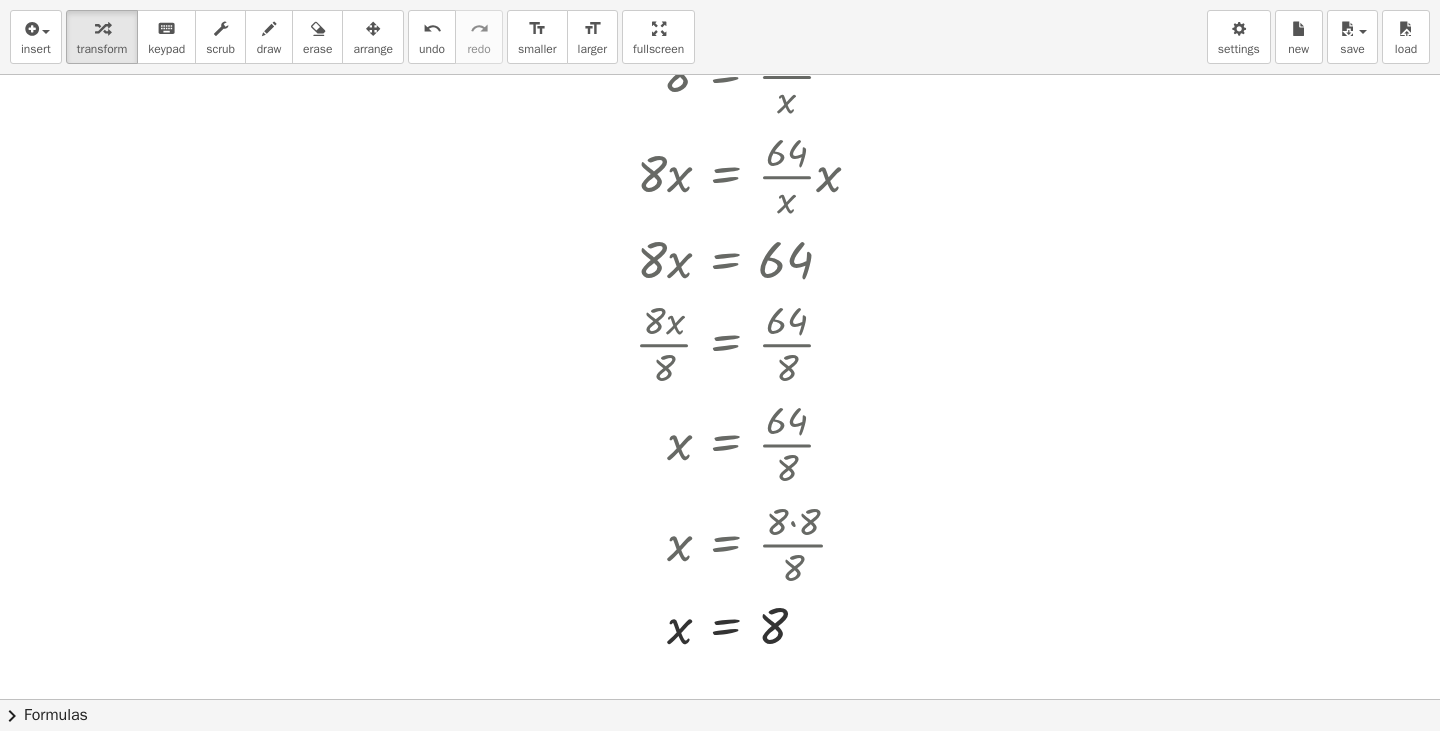 click on "insert select one: Math Expression Function Text Youtube Video Graphing Geometry Geometry 3D transform keyboard keypad scrub draw erase arrange undo undo redo redo format_size smaller format_size larger fullscreen load   save new settings 8 = · 64 · x · 8 · x = · · 64 · x · x · 8 · x = 64 · 8 · x · 8 = · 64 · 8 x = · 64 · 8 x = · 8 · 8 · 8 = x 8 Transform line Copy line as LaTeX Copy derivation as LaTeX Expand new lines: On × chevron_right  Formulas
Drag one side of a formula onto a highlighted expression on the canvas to apply it.
Quadratic Formula
+ · a · x 2 + · b · x + c = 0
⇔
x = · ( − b ± 2 √ ( + b 2 − · 4 · a · c ) ) · 2 · a
+ x 2 + · p · x + q = 0
⇔
x = − · p · 2 2" at bounding box center [720, 365] 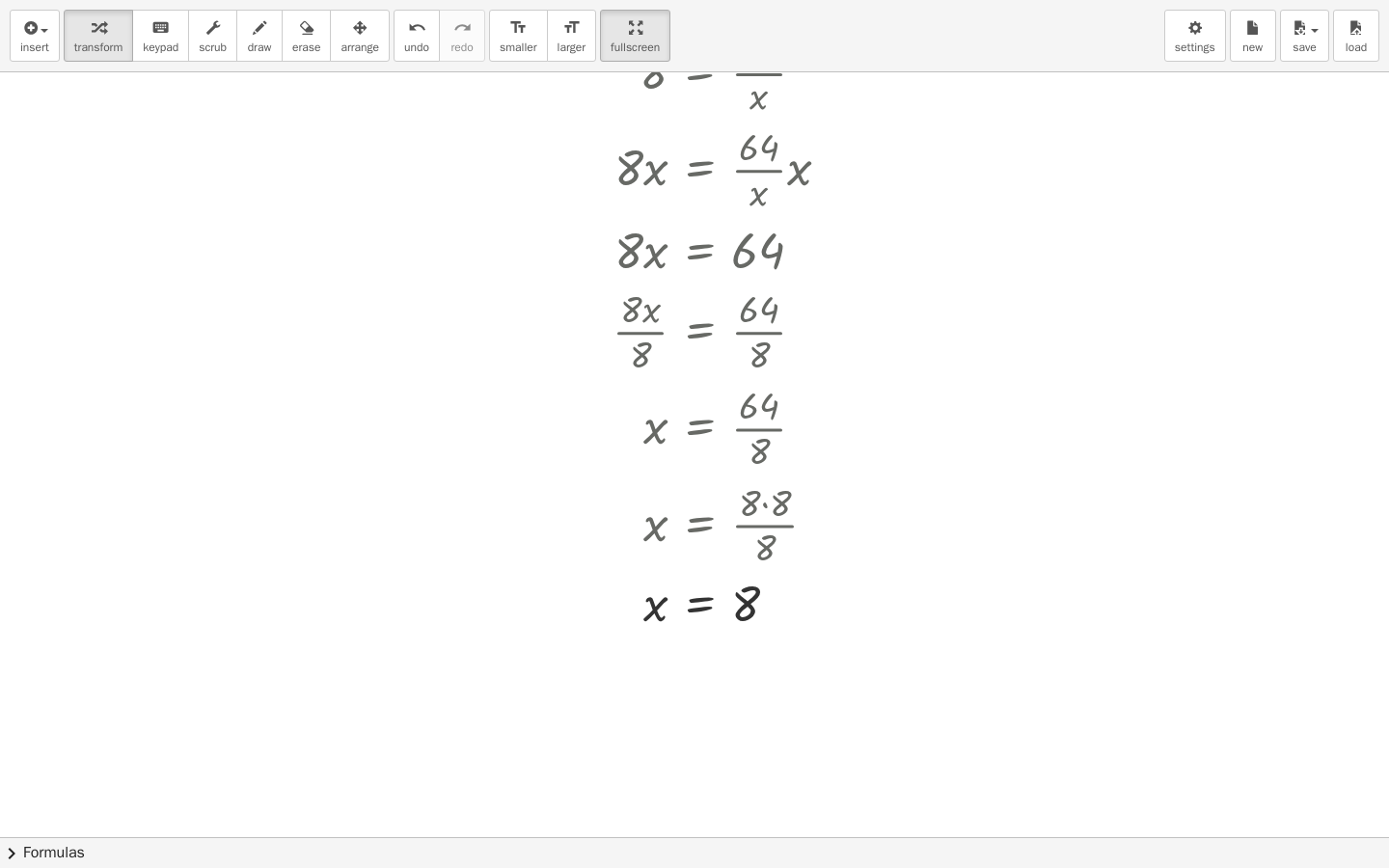drag, startPoint x: 933, startPoint y: 280, endPoint x: 897, endPoint y: 448, distance: 171.81385 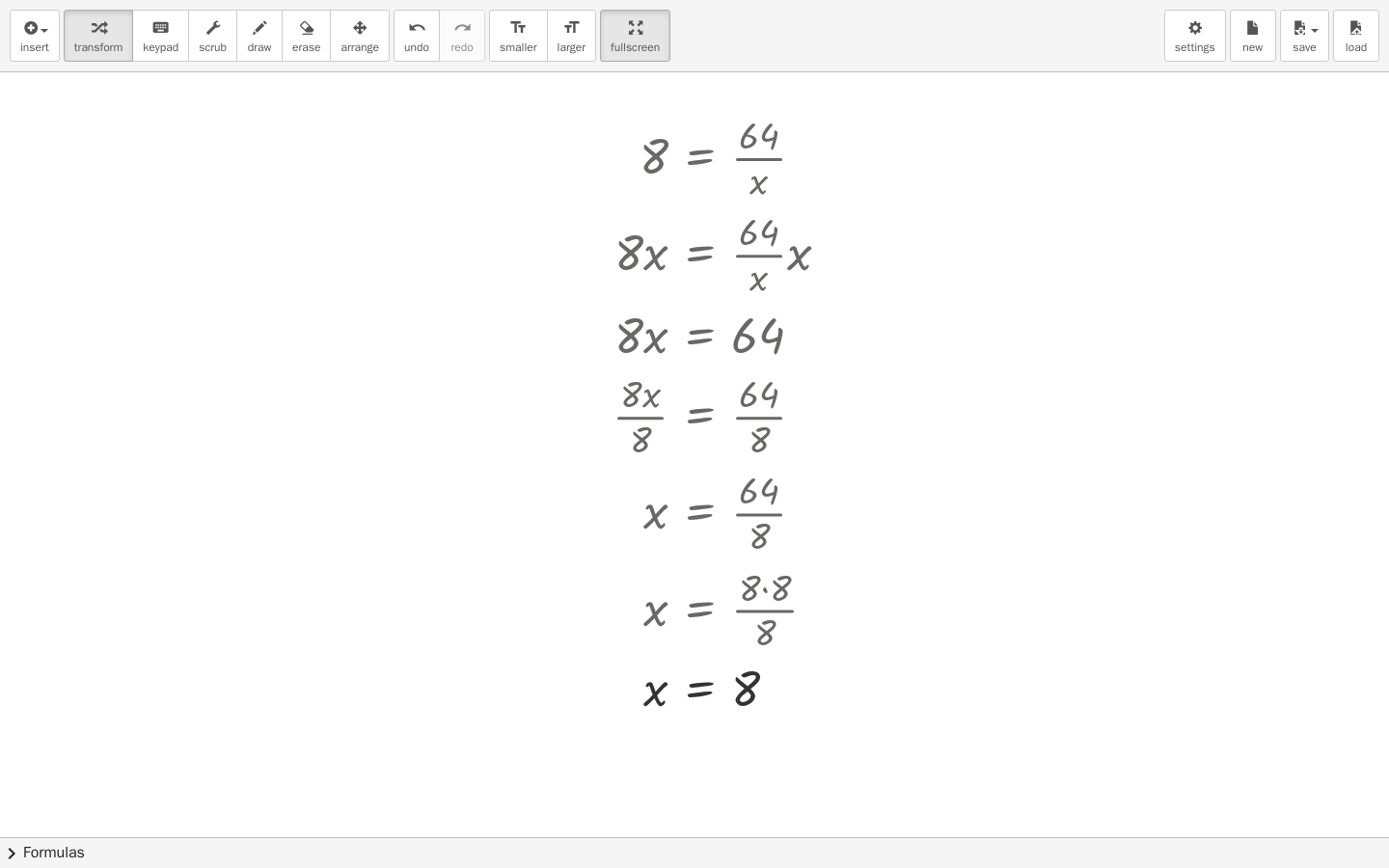 scroll, scrollTop: 0, scrollLeft: 0, axis: both 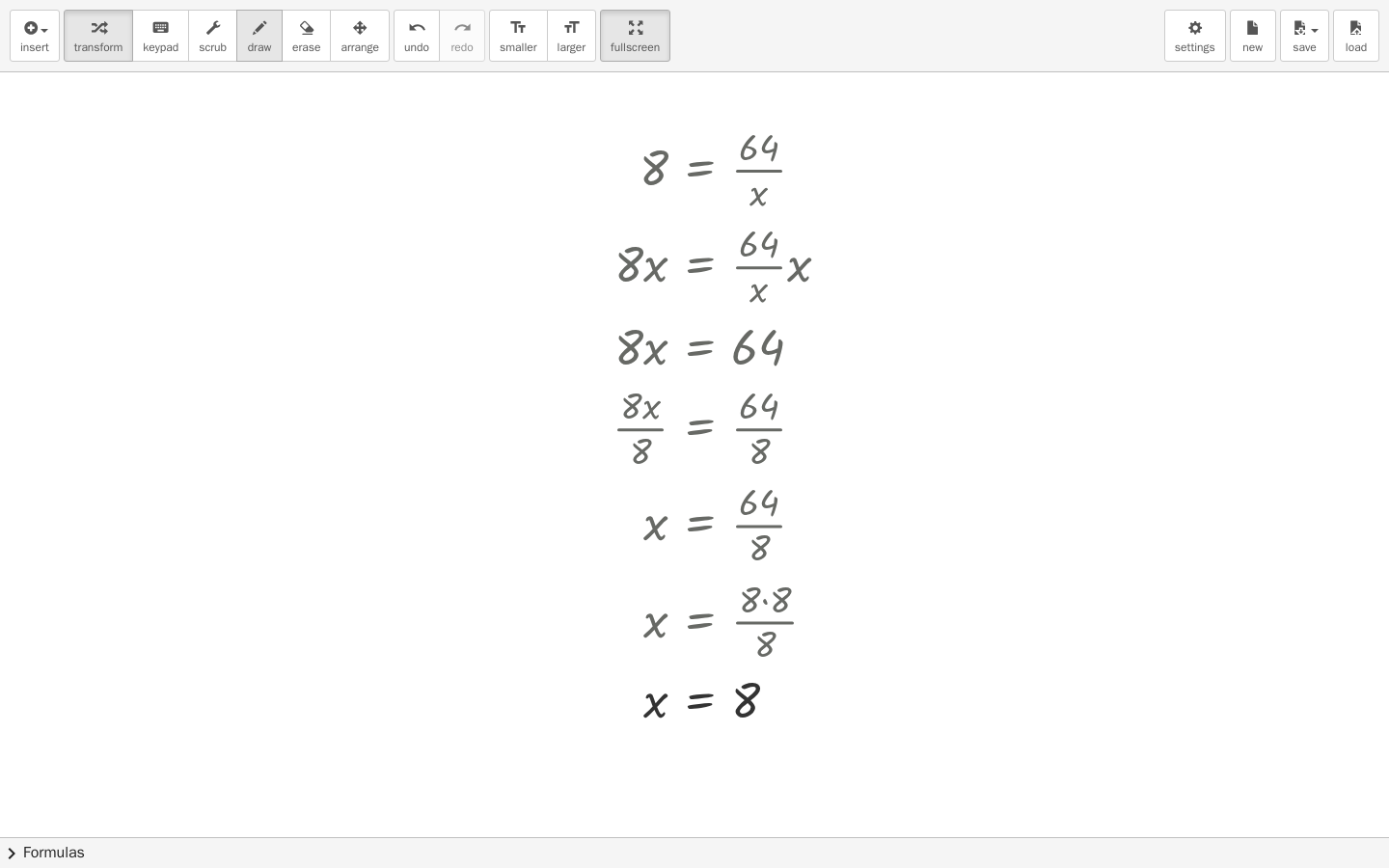 click on "draw" at bounding box center (259, 36) 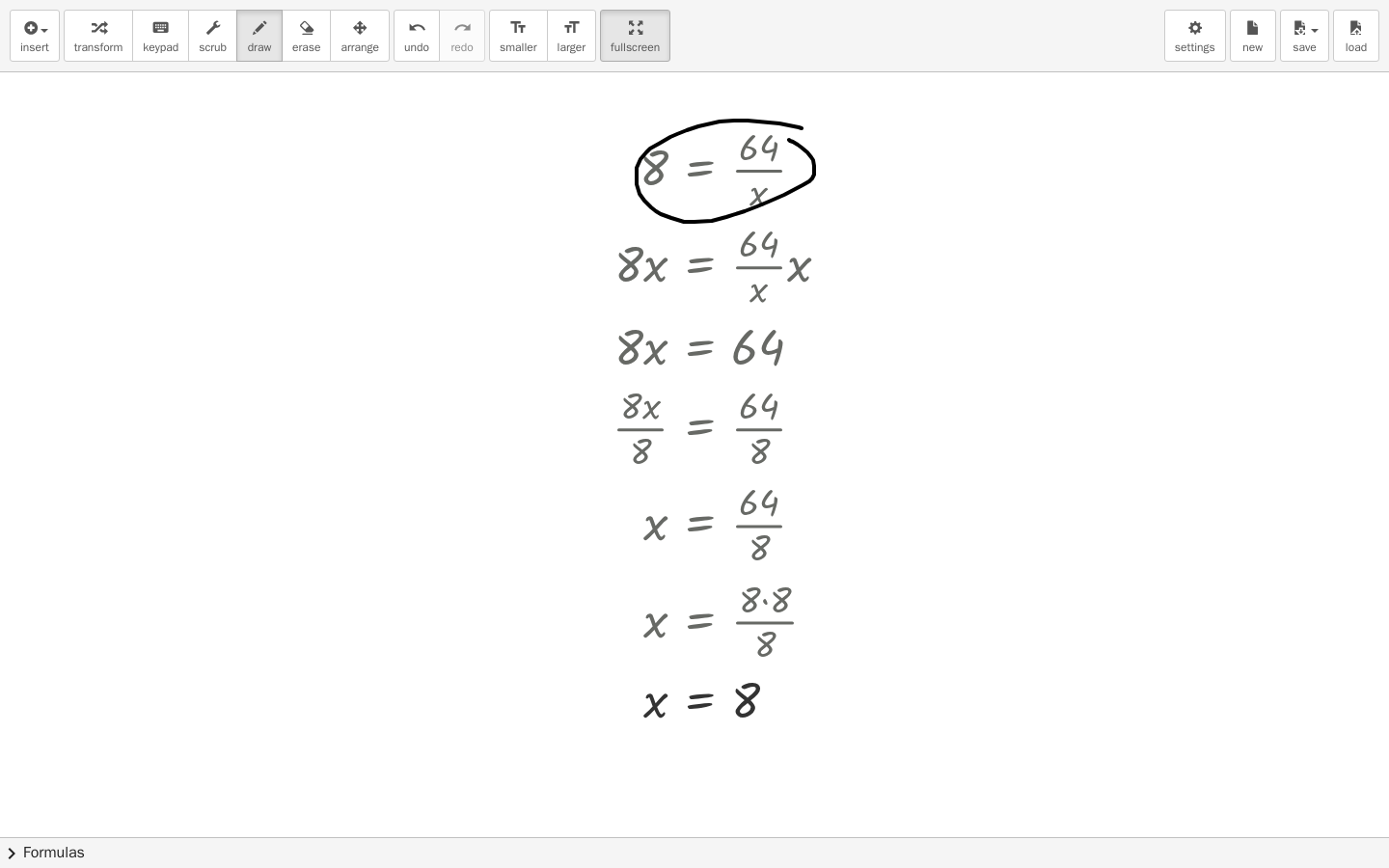 drag, startPoint x: 802, startPoint y: 128, endPoint x: 789, endPoint y: 140, distance: 17.691806 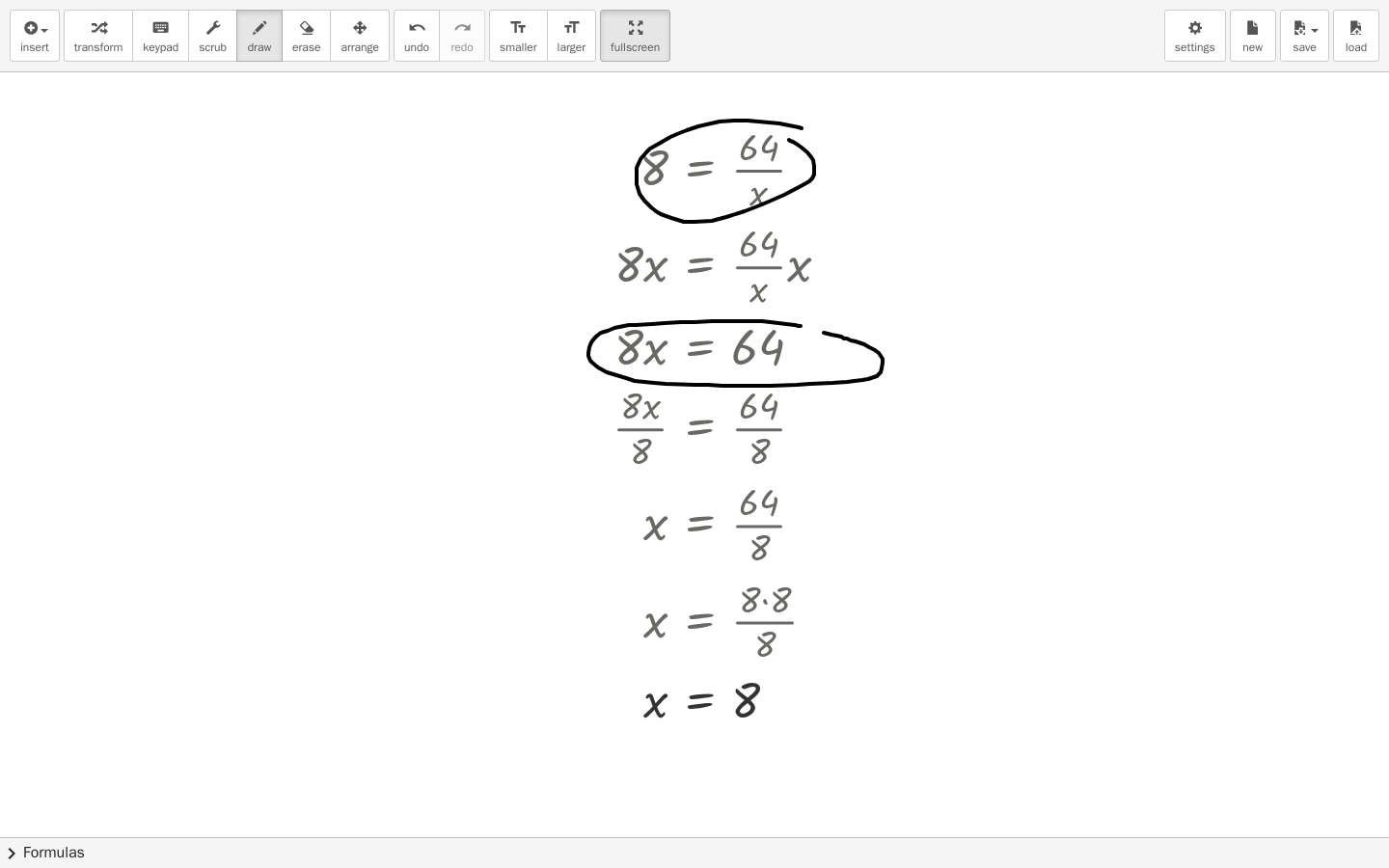click at bounding box center [694, 837] 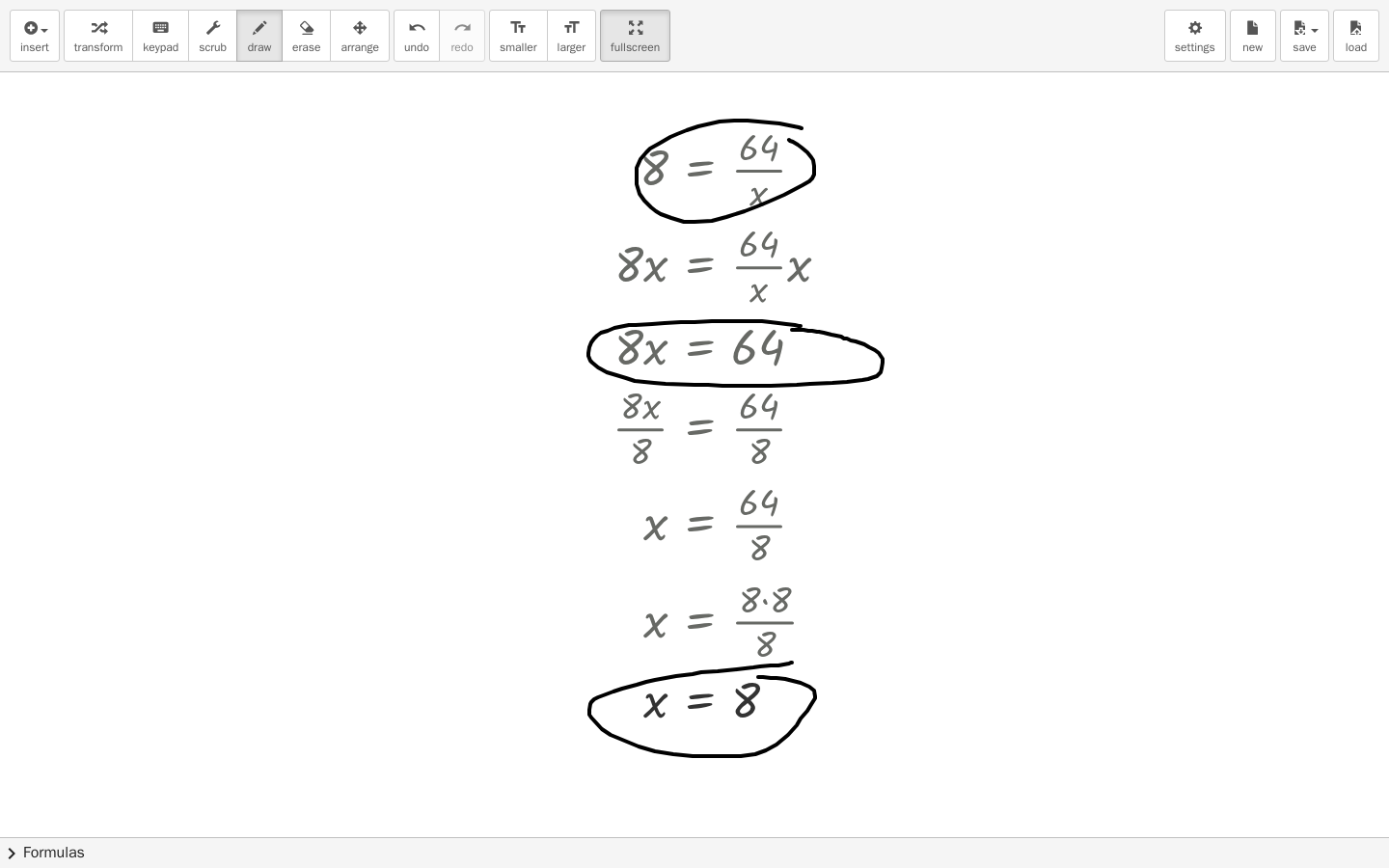 drag, startPoint x: 792, startPoint y: 663, endPoint x: 758, endPoint y: 677, distance: 36.769553 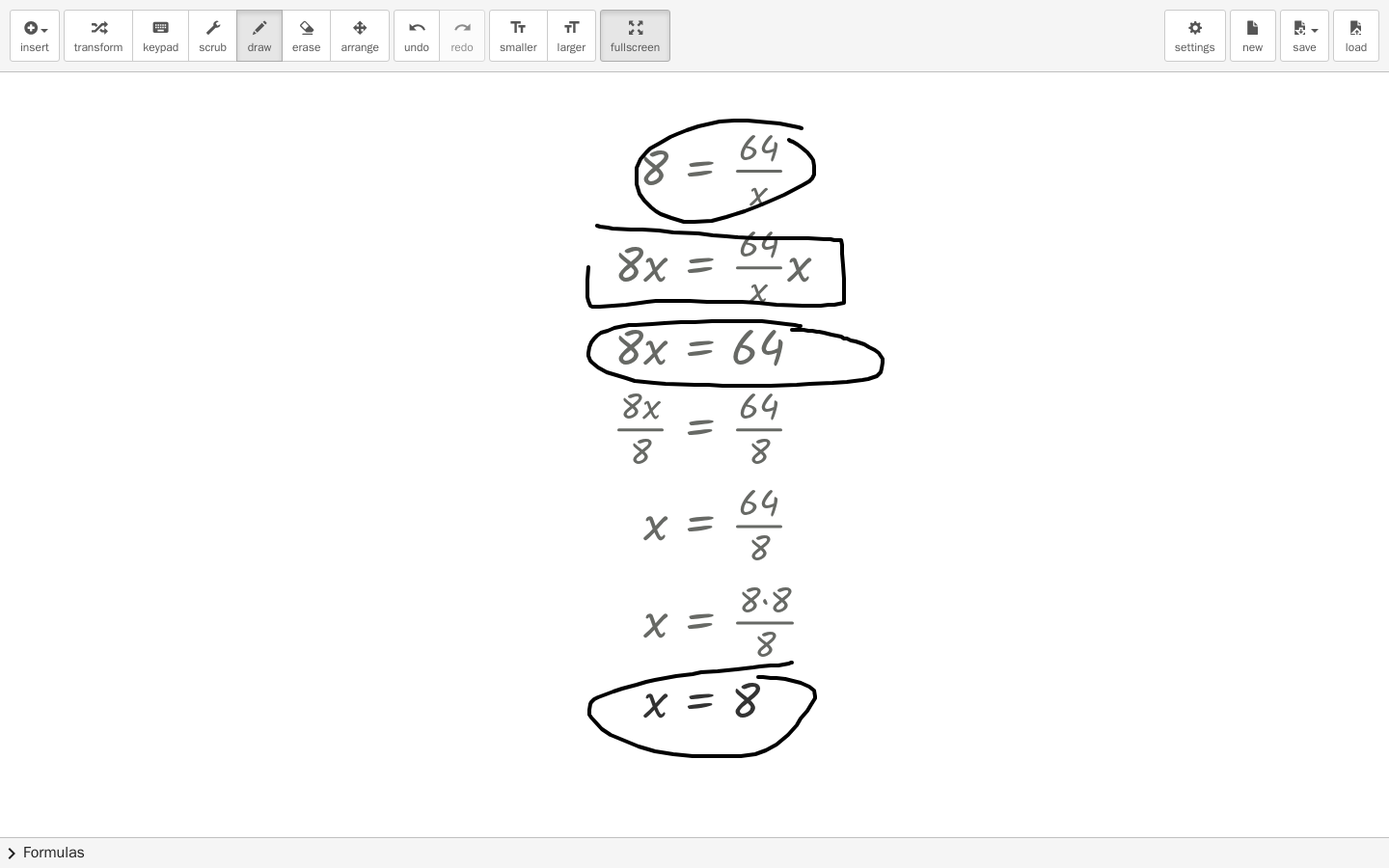 drag, startPoint x: 597, startPoint y: 226, endPoint x: 590, endPoint y: 238, distance: 13.892444 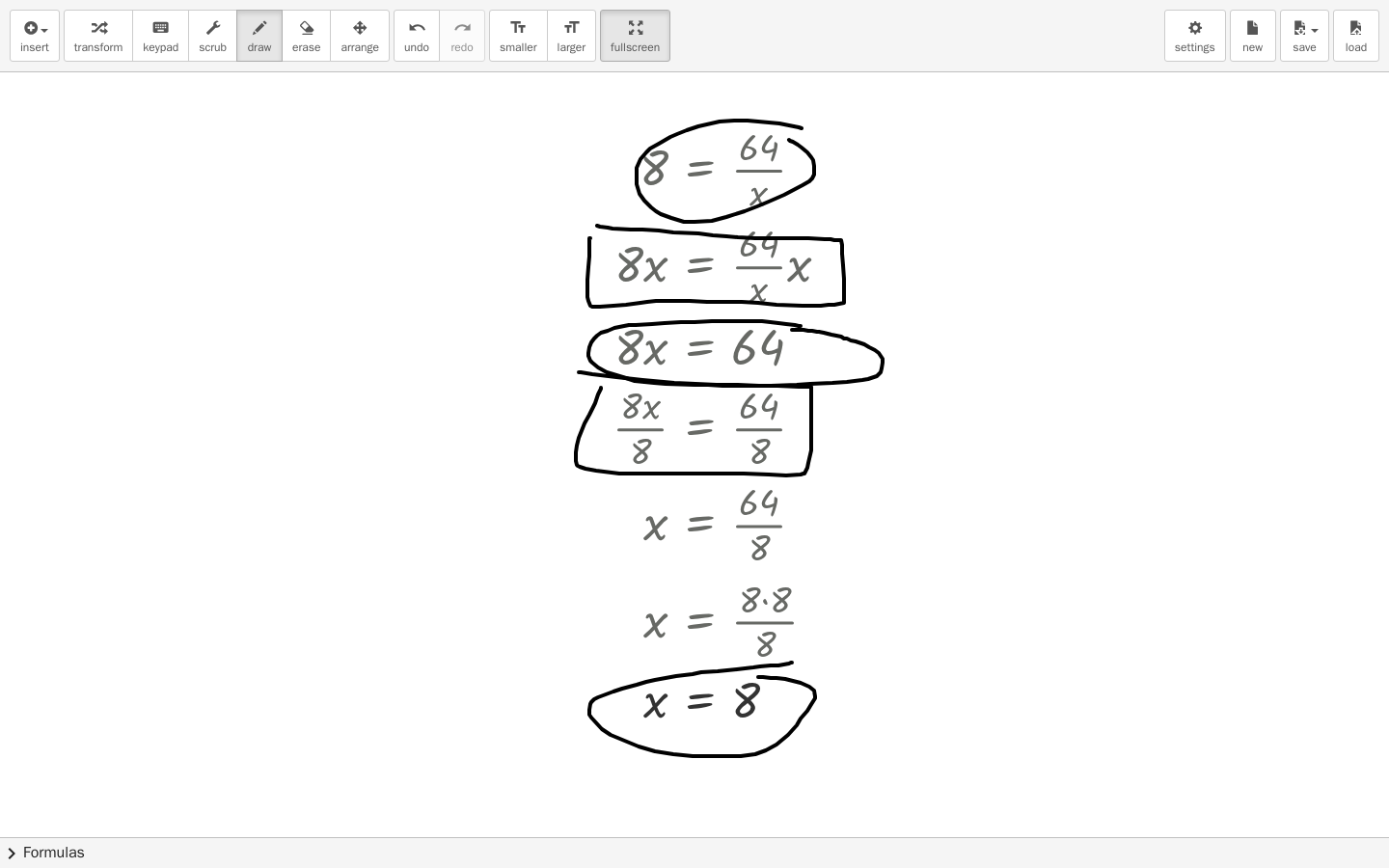 drag, startPoint x: 616, startPoint y: 377, endPoint x: 601, endPoint y: 388, distance: 18.601075 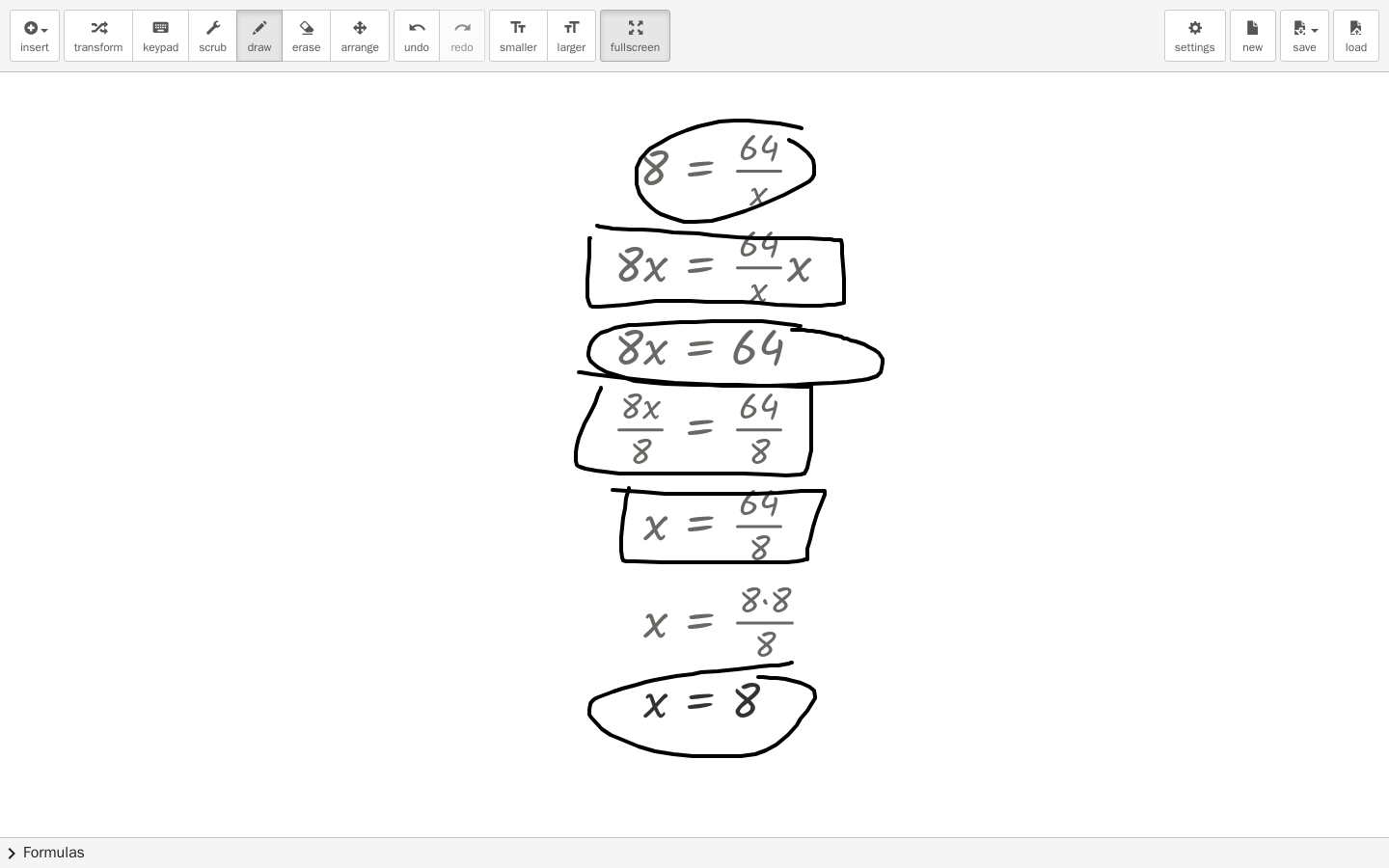 drag, startPoint x: 613, startPoint y: 490, endPoint x: 629, endPoint y: 488, distance: 16.124515 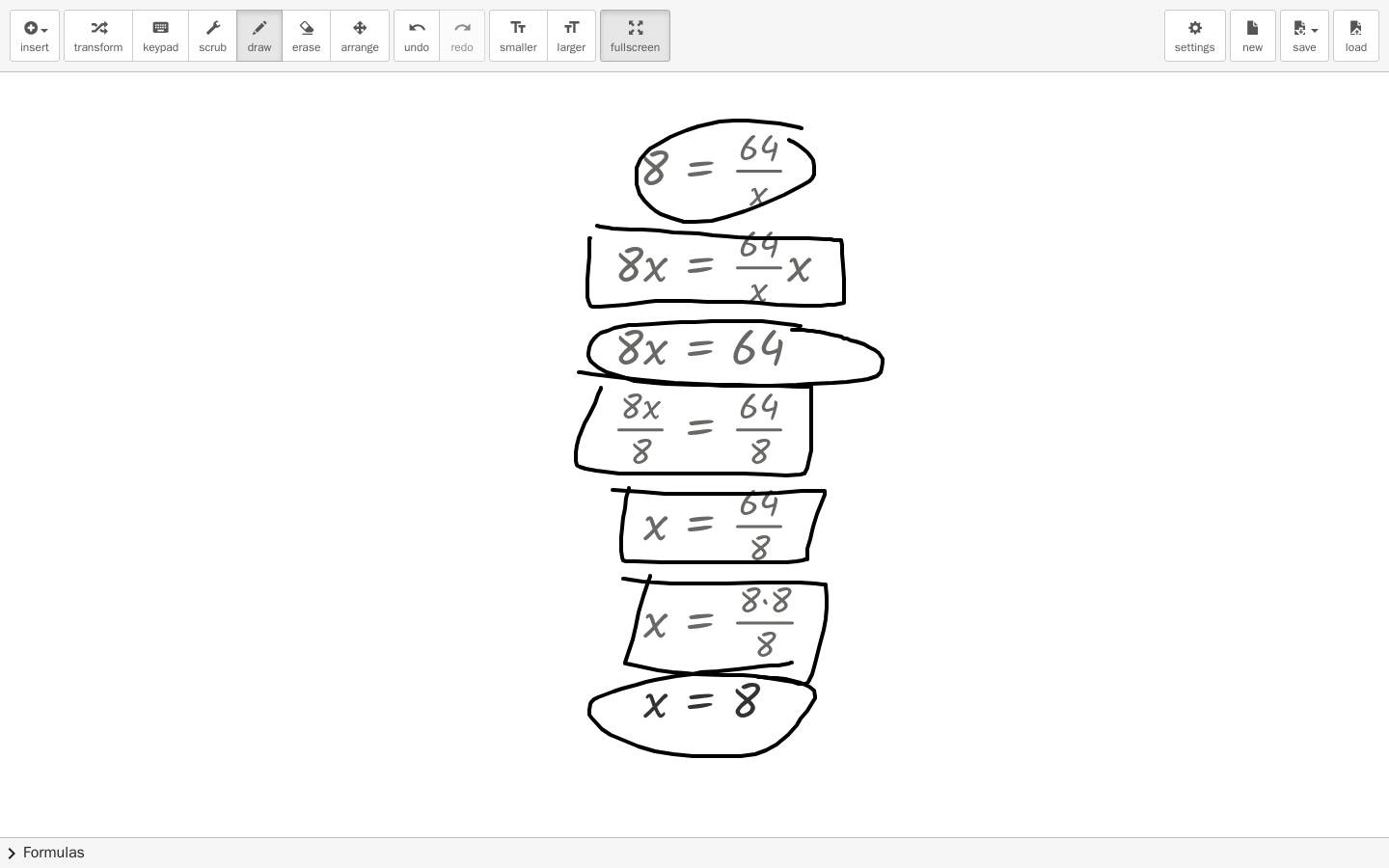 drag, startPoint x: 623, startPoint y: 579, endPoint x: 650, endPoint y: 576, distance: 27.166155 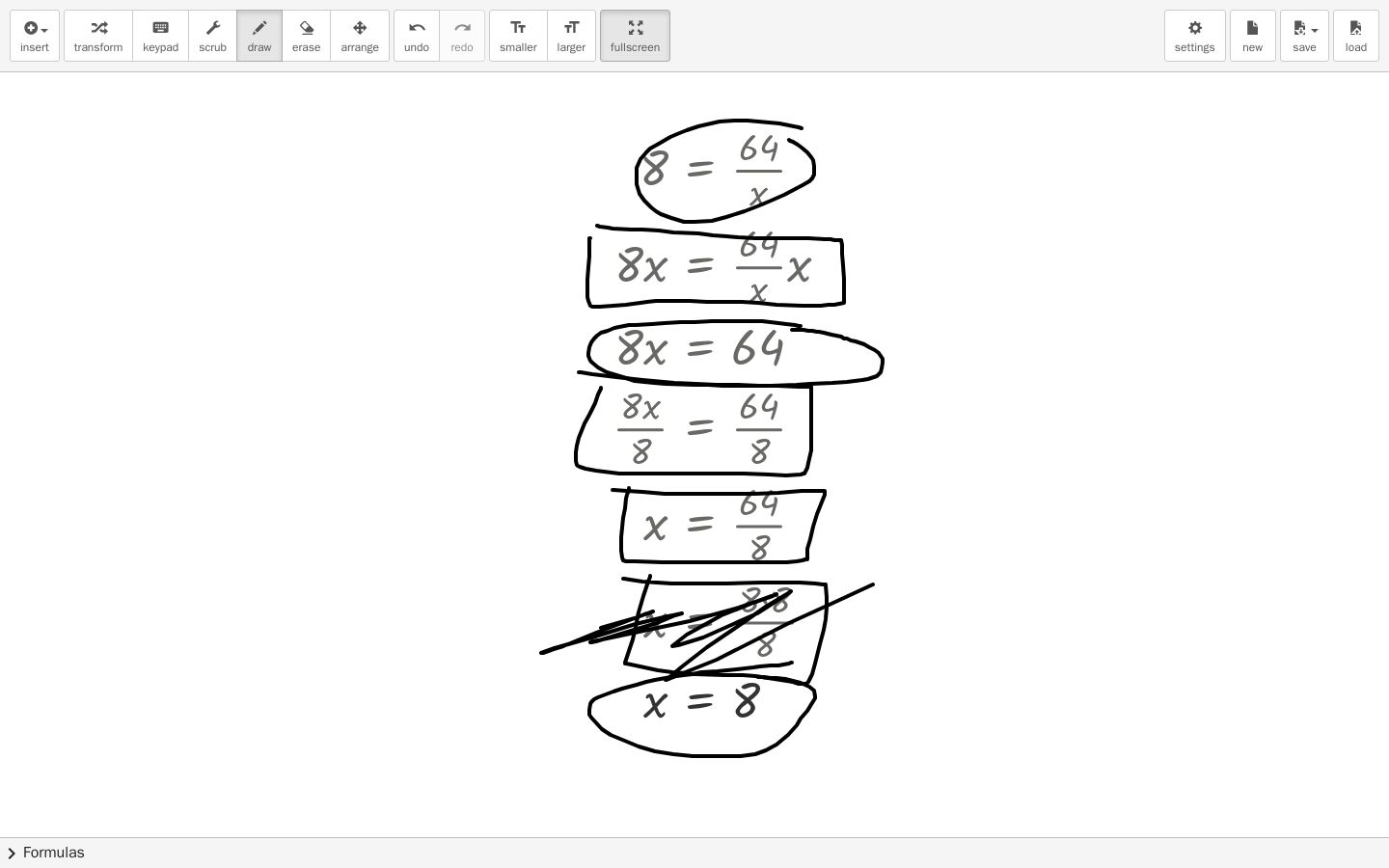 drag, startPoint x: 681, startPoint y: 667, endPoint x: 584, endPoint y: 630, distance: 103.81715 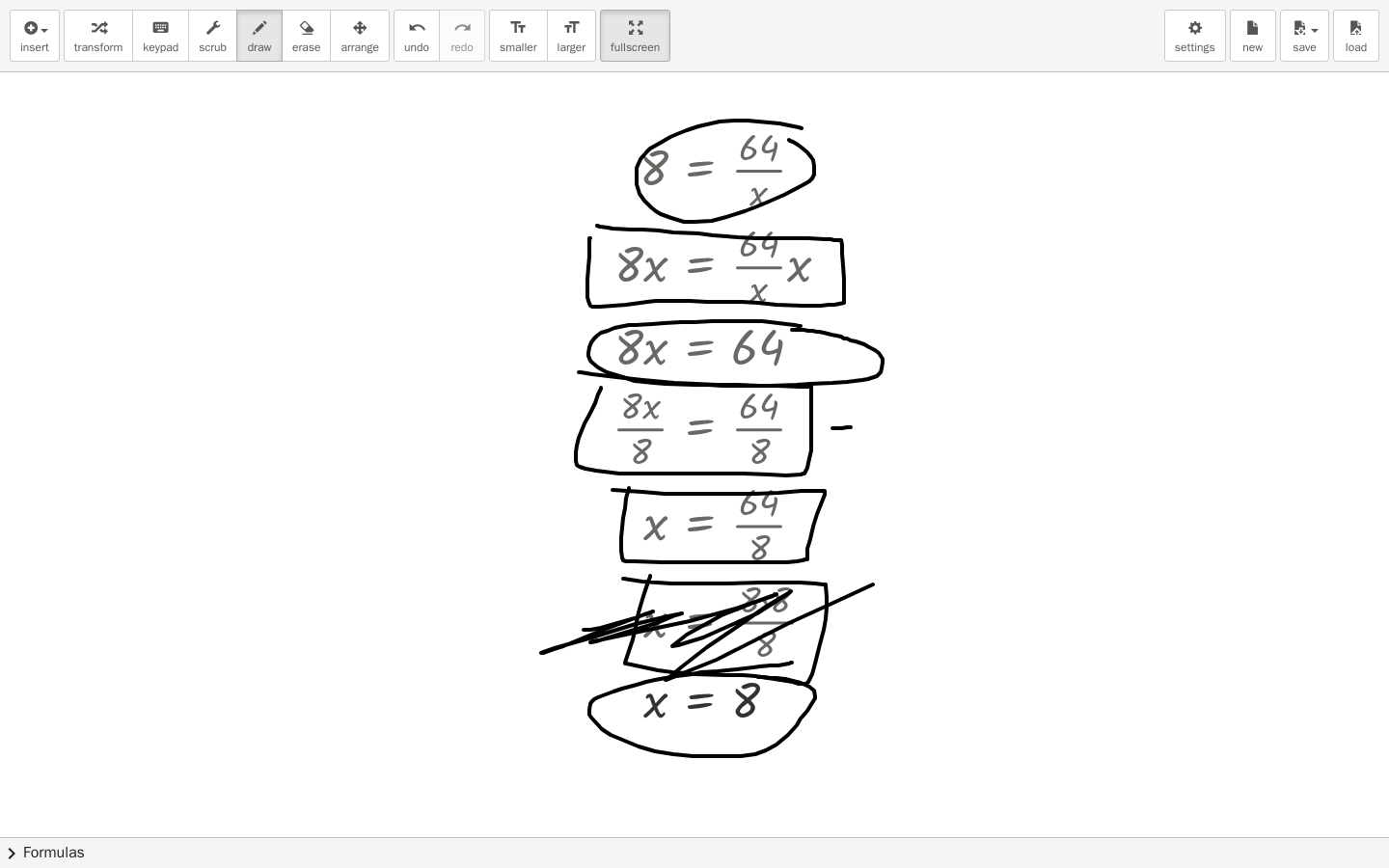 drag, startPoint x: 851, startPoint y: 427, endPoint x: 845, endPoint y: 491, distance: 64.28063 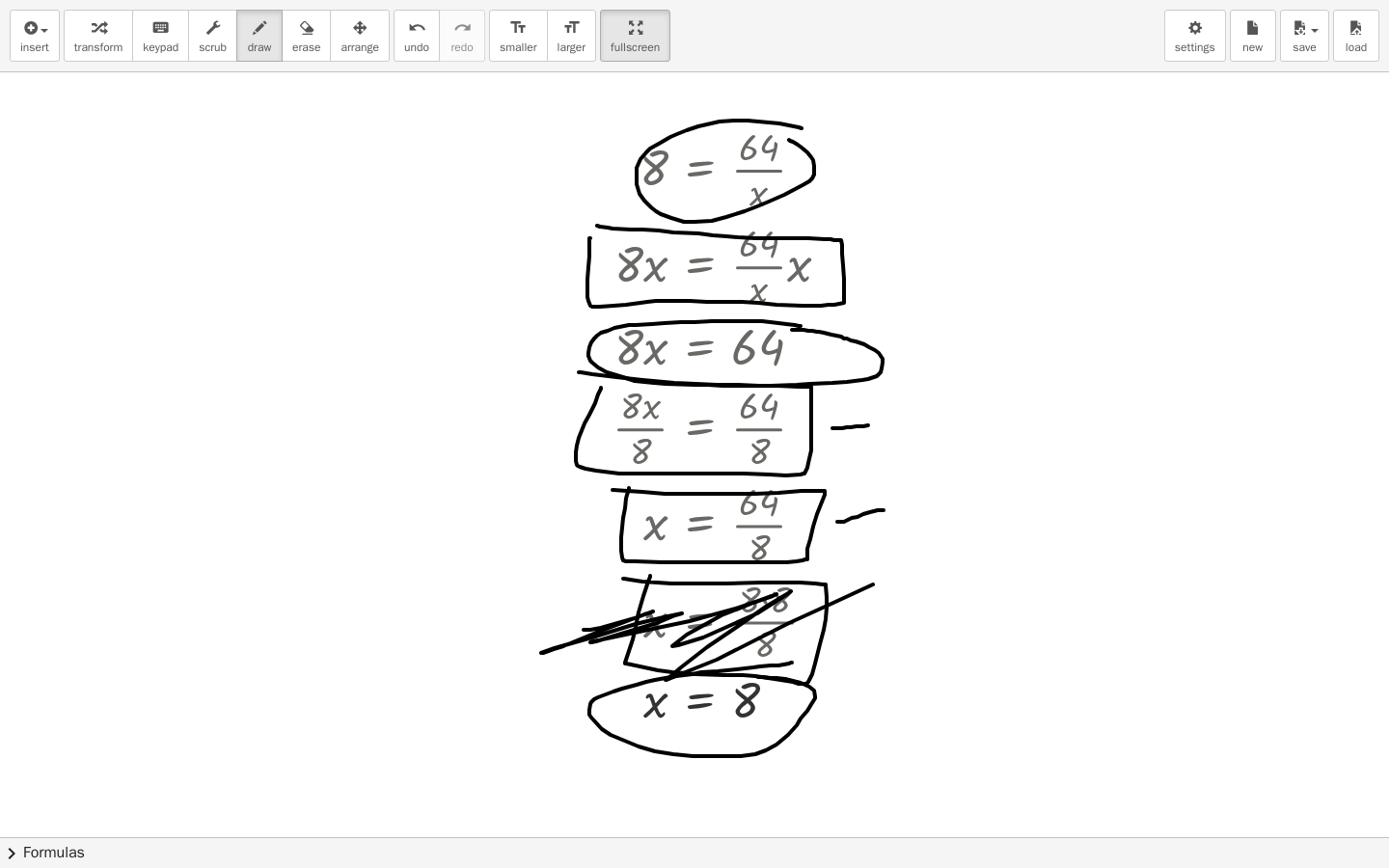 drag, startPoint x: 837, startPoint y: 522, endPoint x: 885, endPoint y: 509, distance: 49.729267 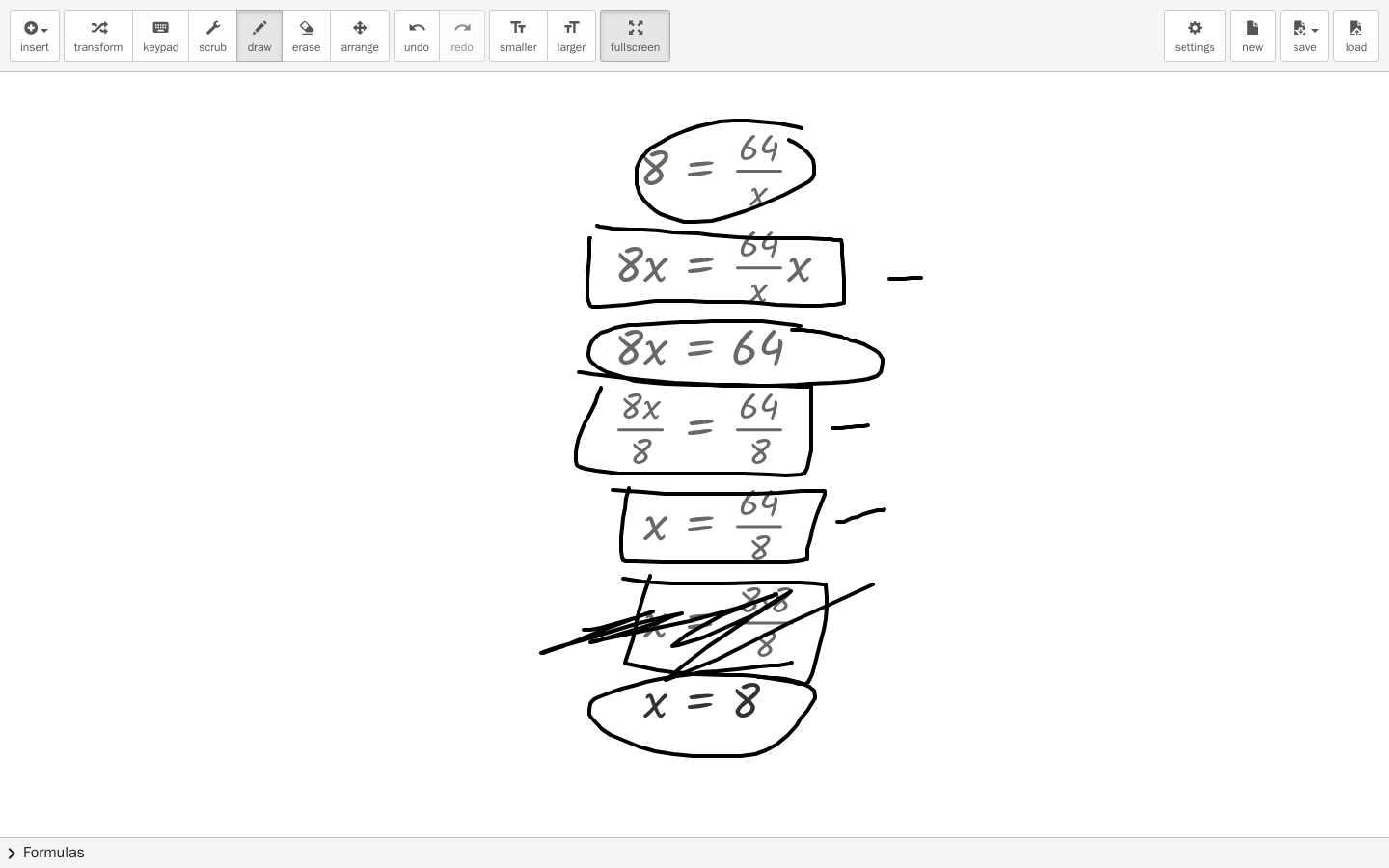 click at bounding box center (694, 837) 